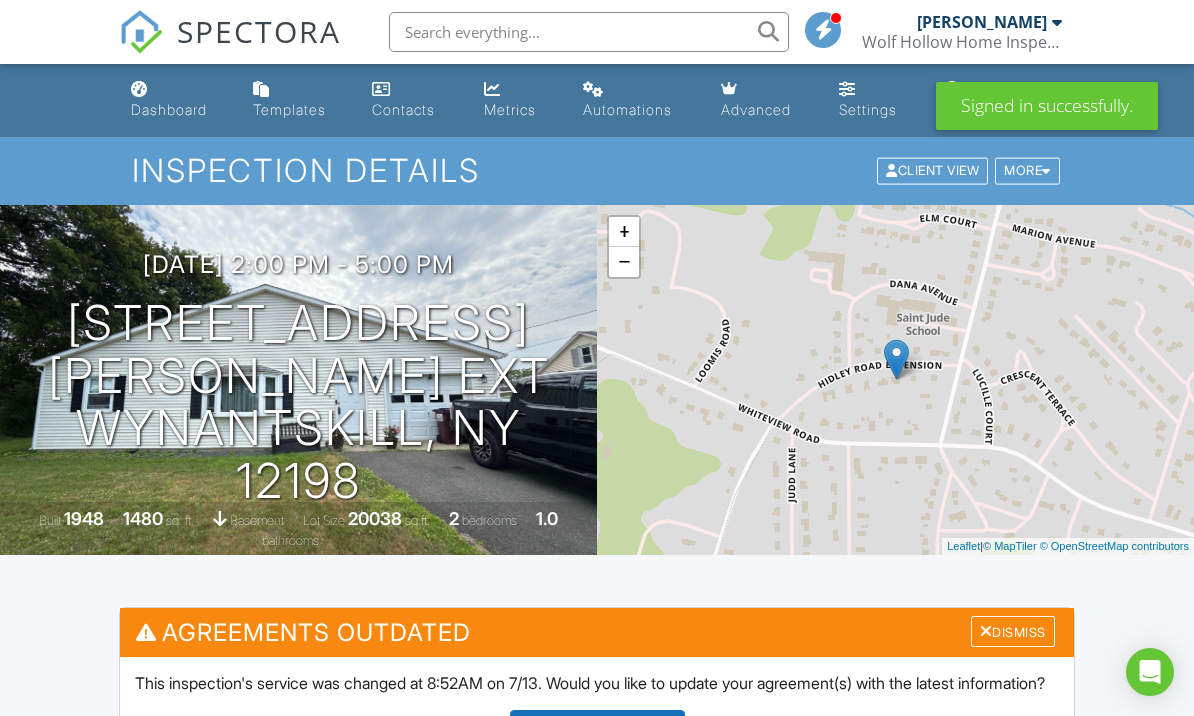 scroll, scrollTop: 344, scrollLeft: 0, axis: vertical 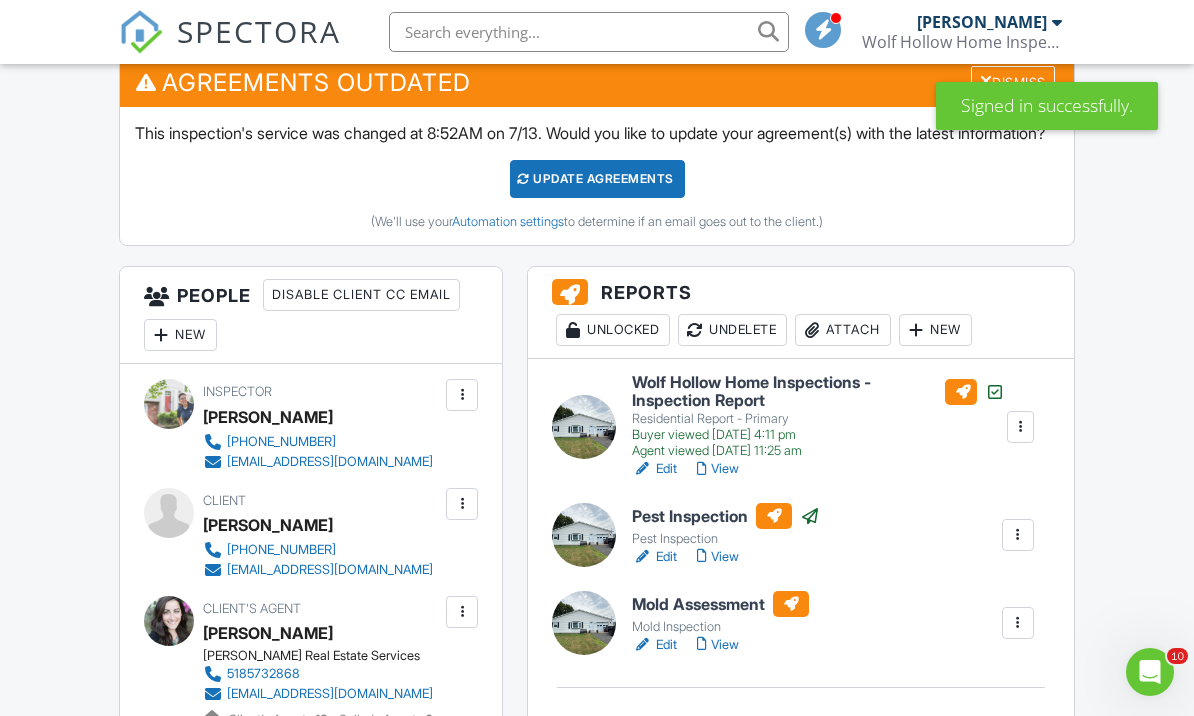 click on "View" at bounding box center (718, 645) 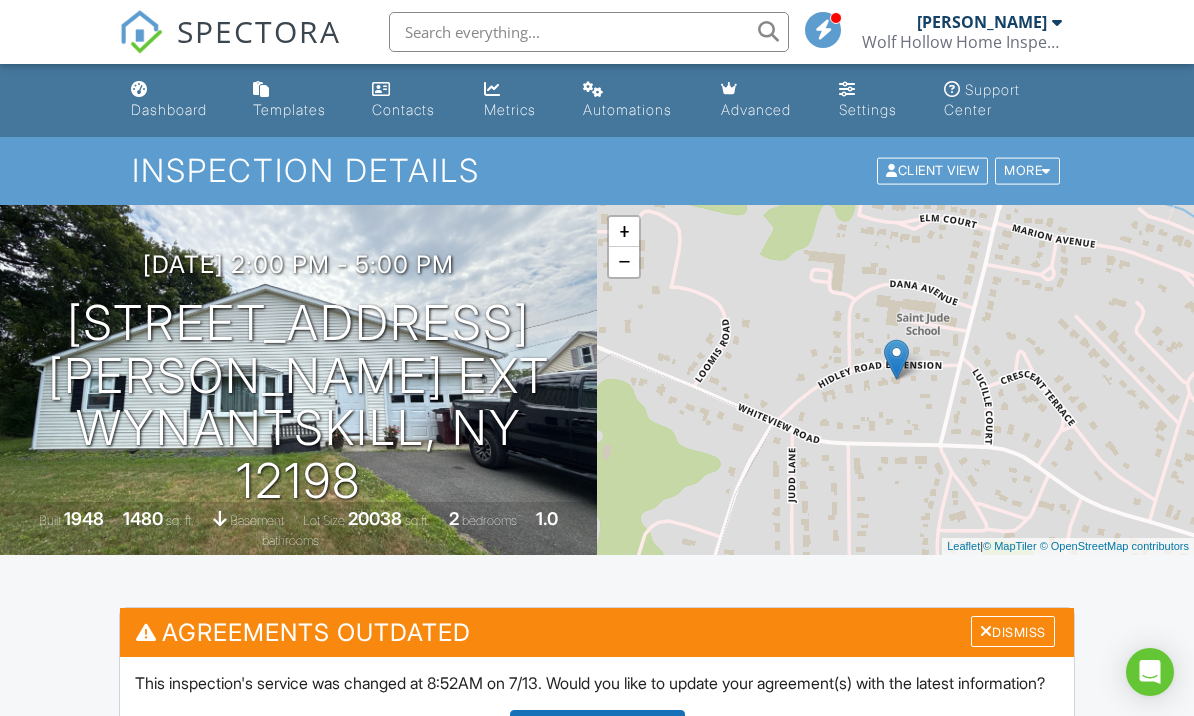 scroll, scrollTop: 0, scrollLeft: 0, axis: both 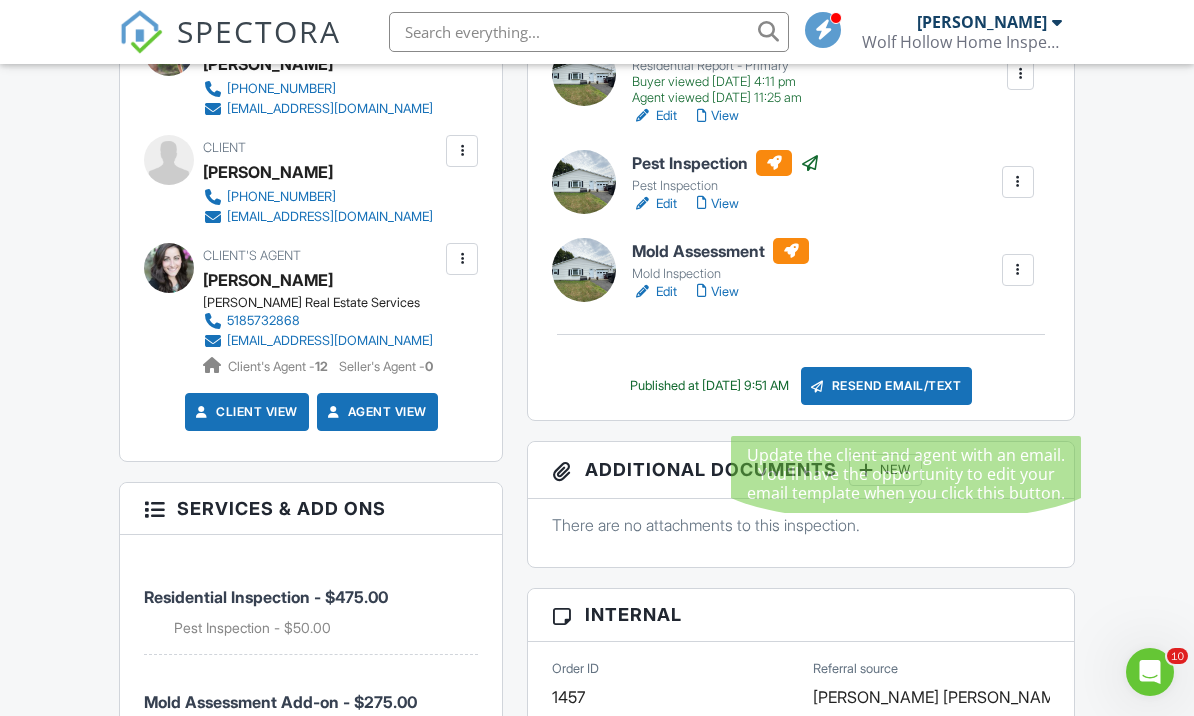 click on "Resend Email/Text" at bounding box center [887, 386] 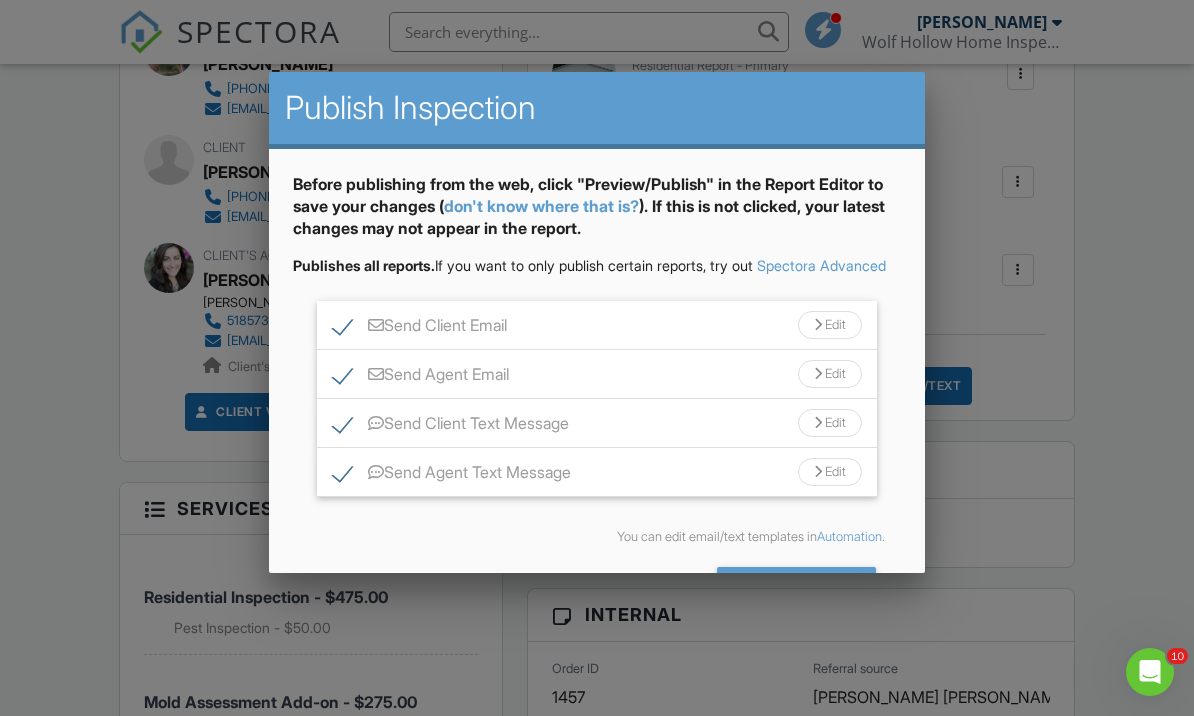 click on "Before publishing from the web, click "Preview/Publish" in the Report Editor to save your changes ( don't know where that is? ). If this is not clicked, your latest changes may not appear in the report.
Publishes all reports.
If you want to only publish certain reports, try out
Spectora Advanced
Send Client Email
Edit
Subject Line
Your Home Inspection Report
Email body (your header and footer will be around the text):
Ordered List Unordered List Insert Video Insert Table Inline Style XLarge Large Normal Small Light Small/Light Bold Italic Underline Colors Align Align Left Align Center Align Right Align Justify Insert Link Insert Image Code View Clear Formatting Hi Claudia, Your inspection report is ready! View it here: Inspection Details Let me know if you have any questions. Thank you!
Send Agent Email
Edit
Subject Line
Report Ready
Email body (your header and footer will be around the text):
Ordered List Unordered List Bold" at bounding box center [597, 395] 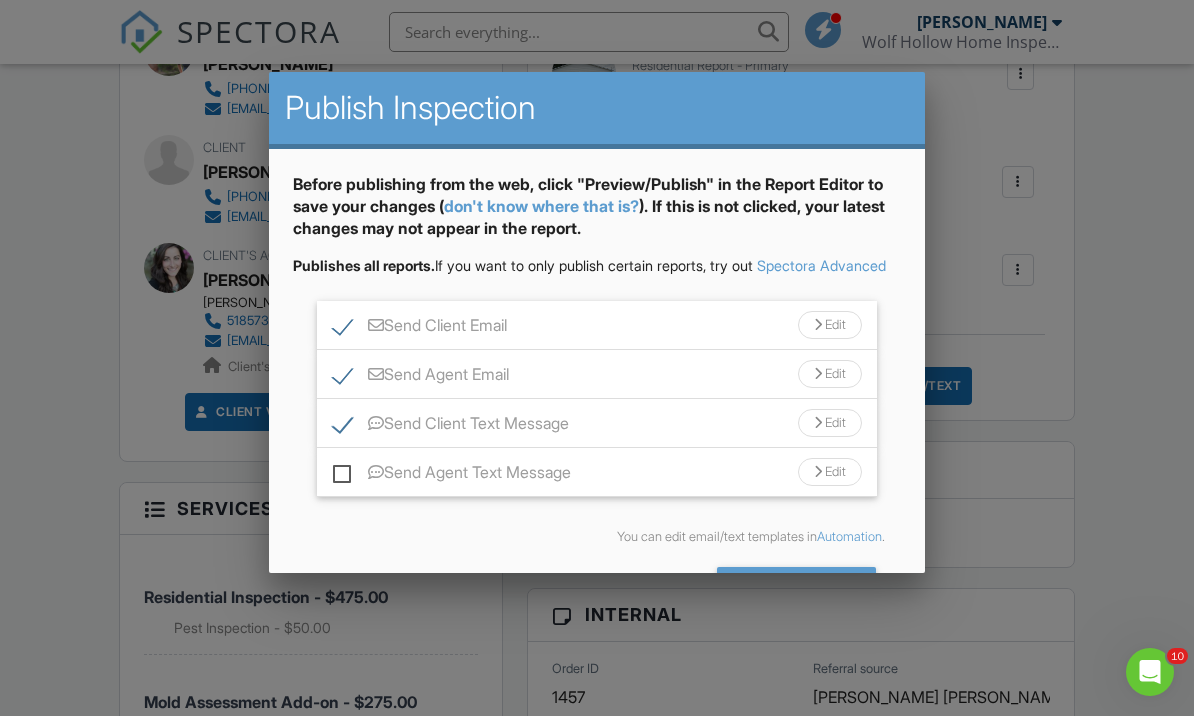 click on "Send Client Text Message" at bounding box center [451, 426] 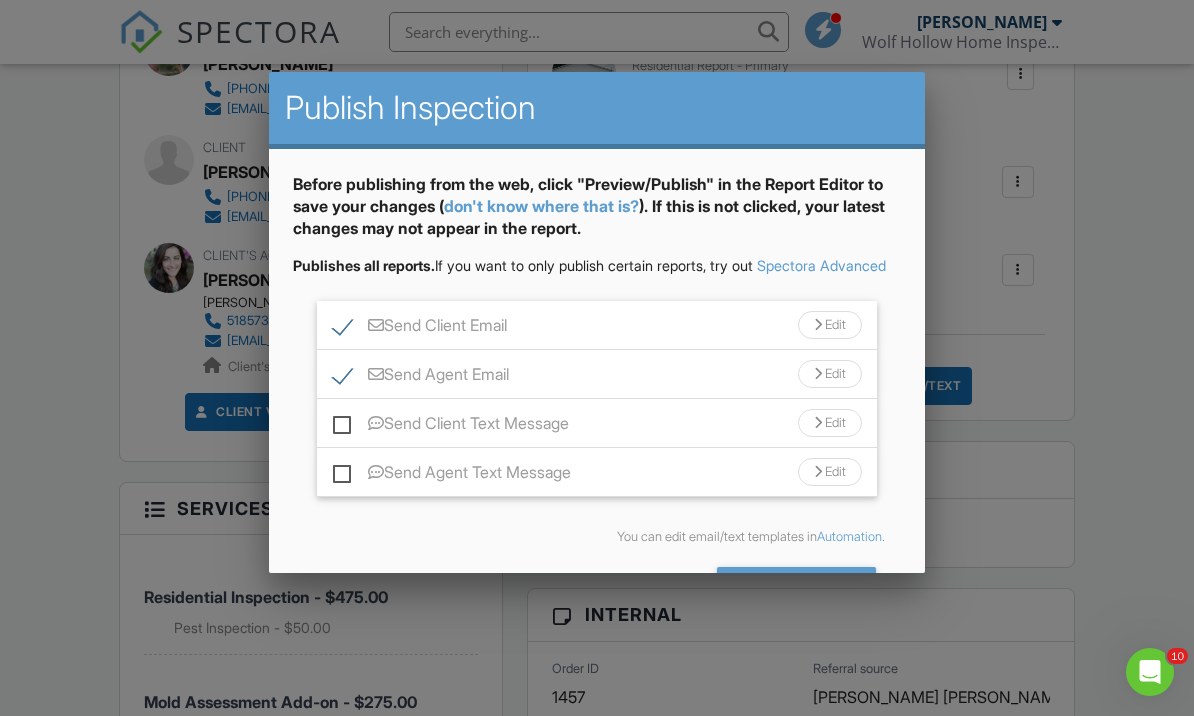 click on "Edit" at bounding box center (830, 325) 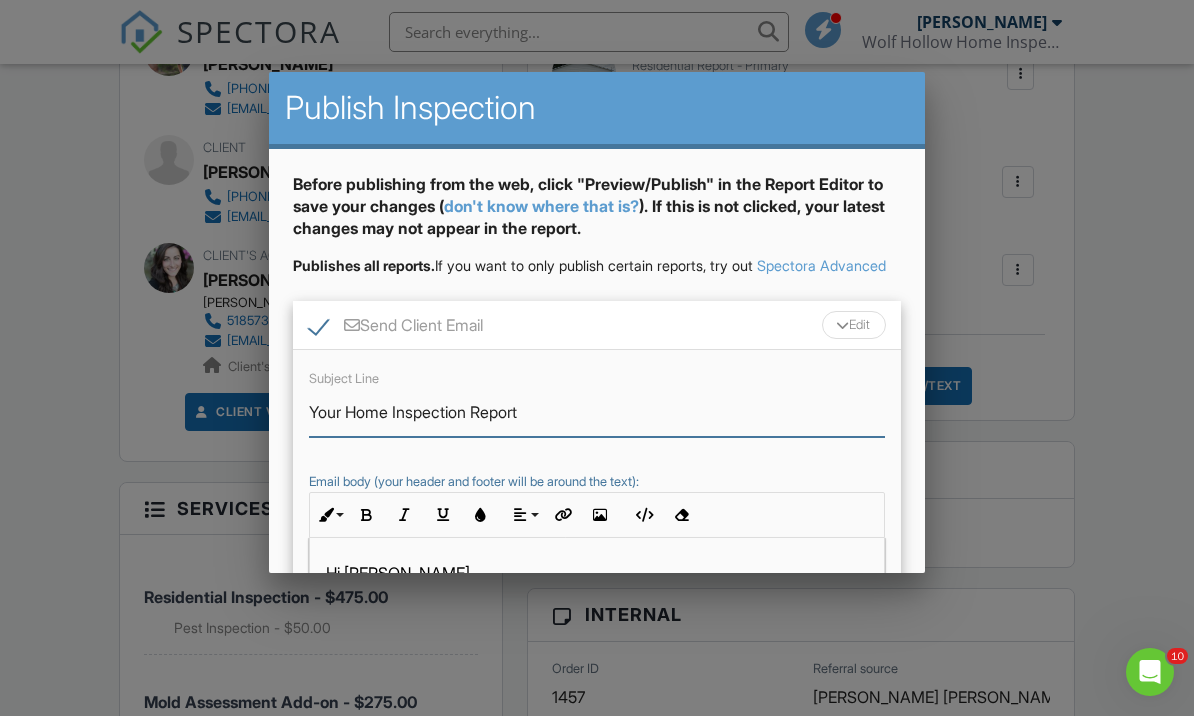 click on "Your Home Inspection Report" at bounding box center [597, 412] 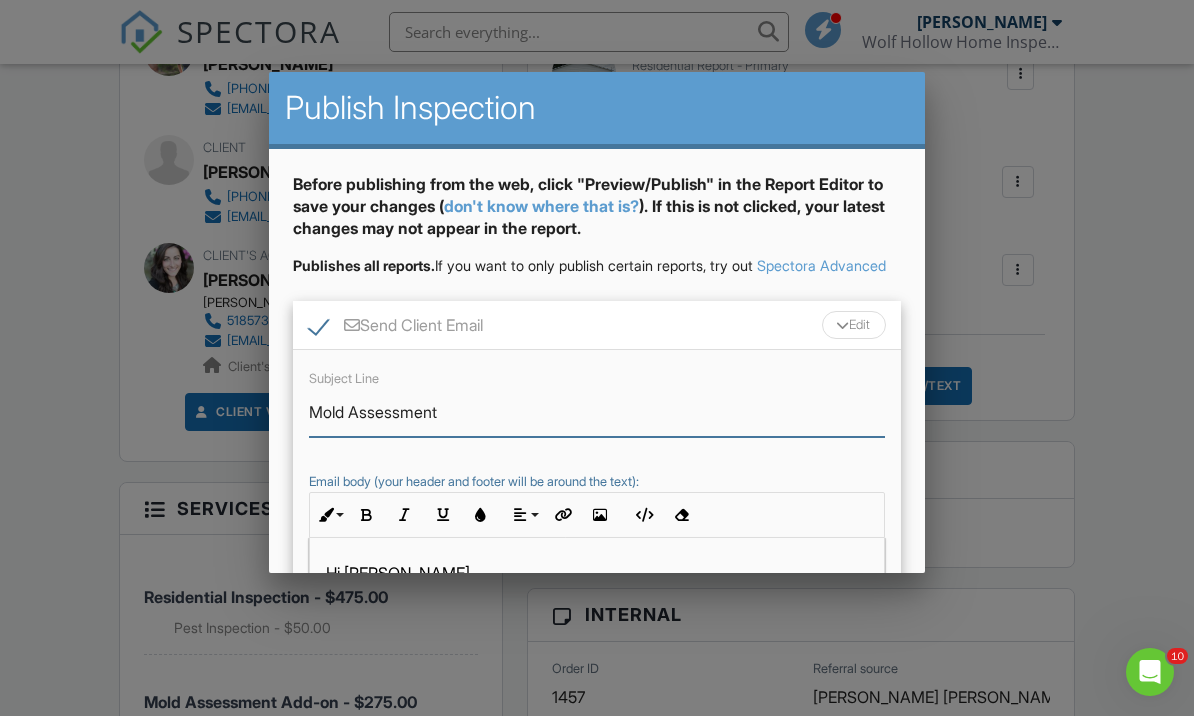 scroll, scrollTop: 150, scrollLeft: 0, axis: vertical 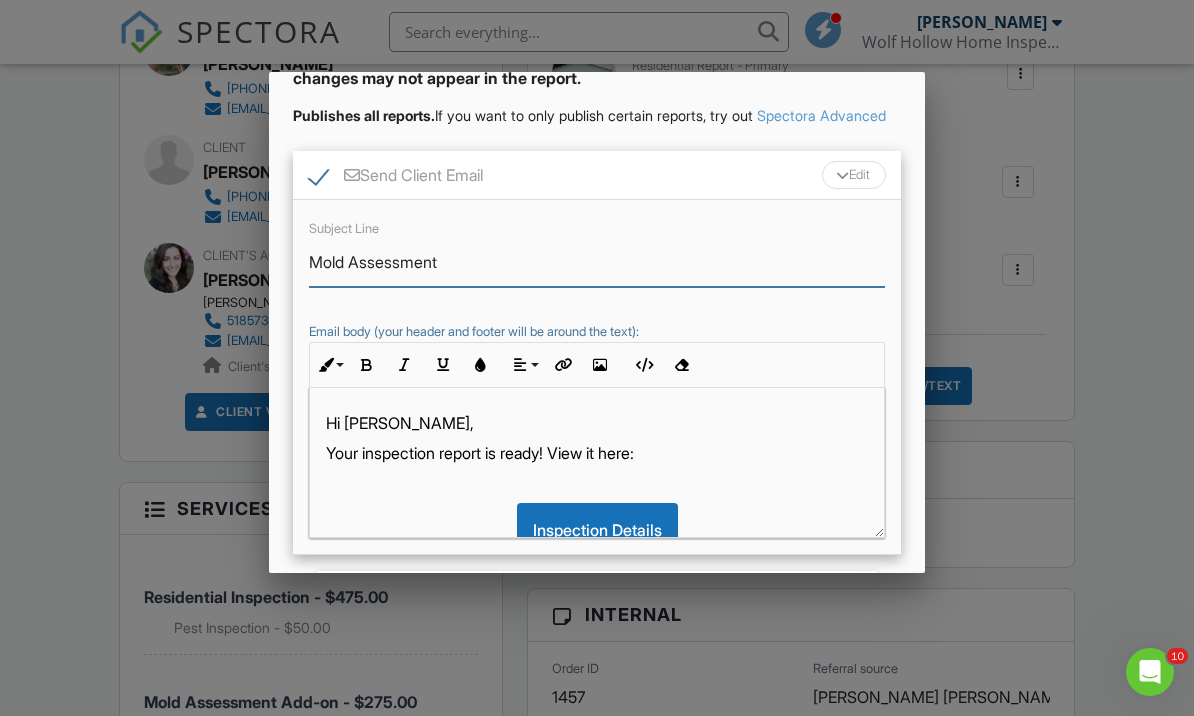 type on "Mold Assessment" 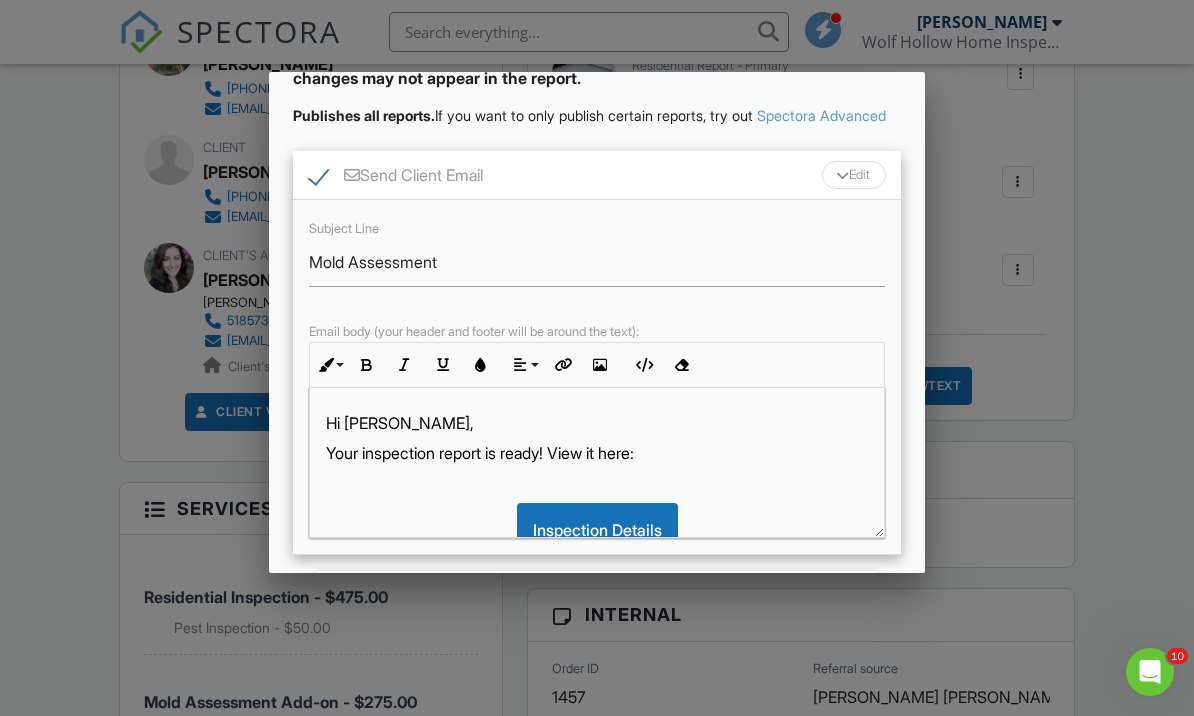 click on "Your inspection report is ready! View it here:" at bounding box center (597, 453) 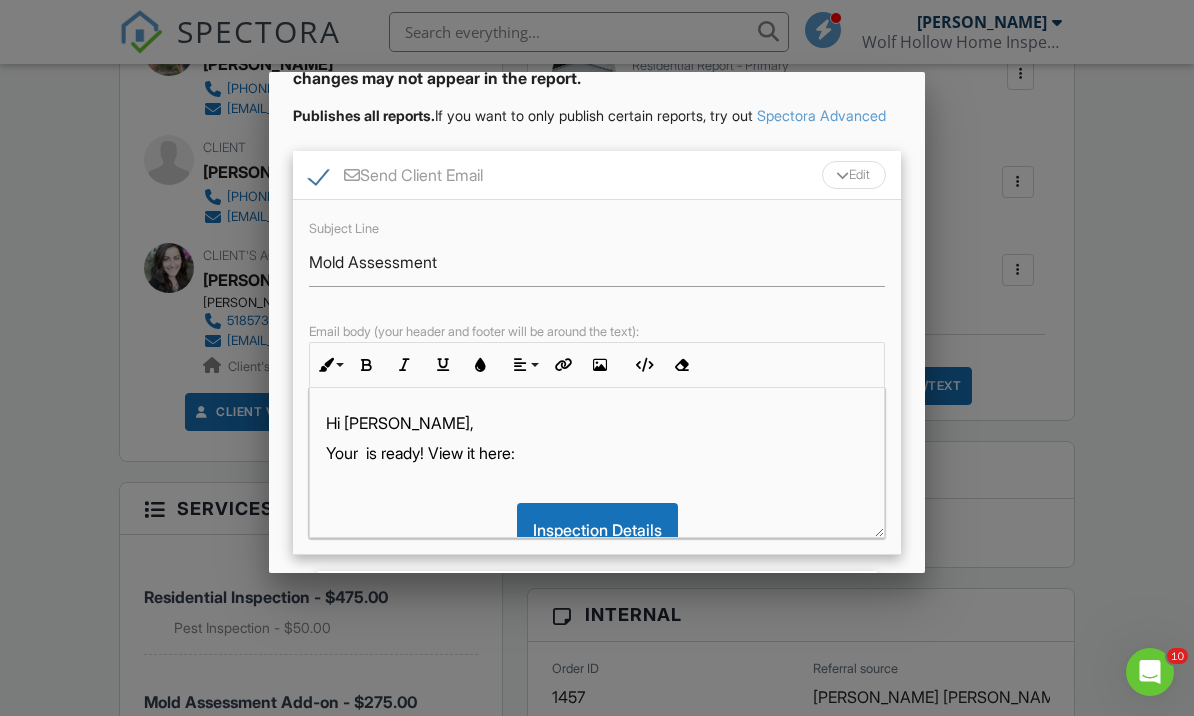 type 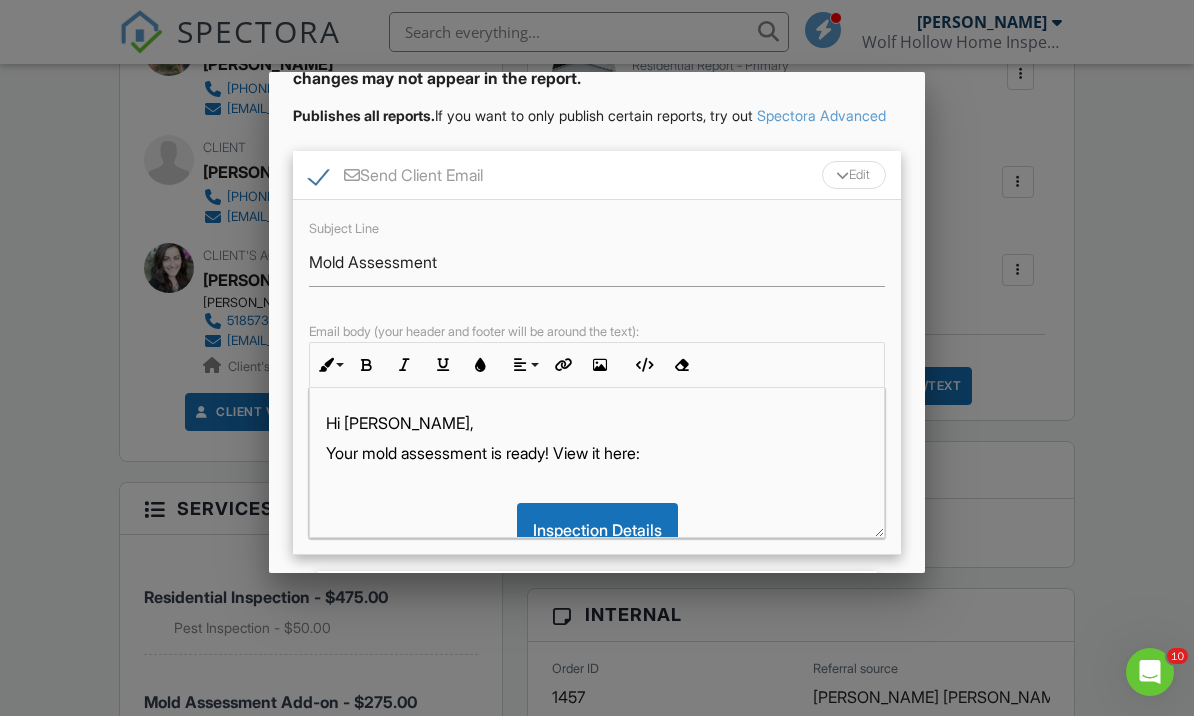 click on "Edit" at bounding box center (854, 175) 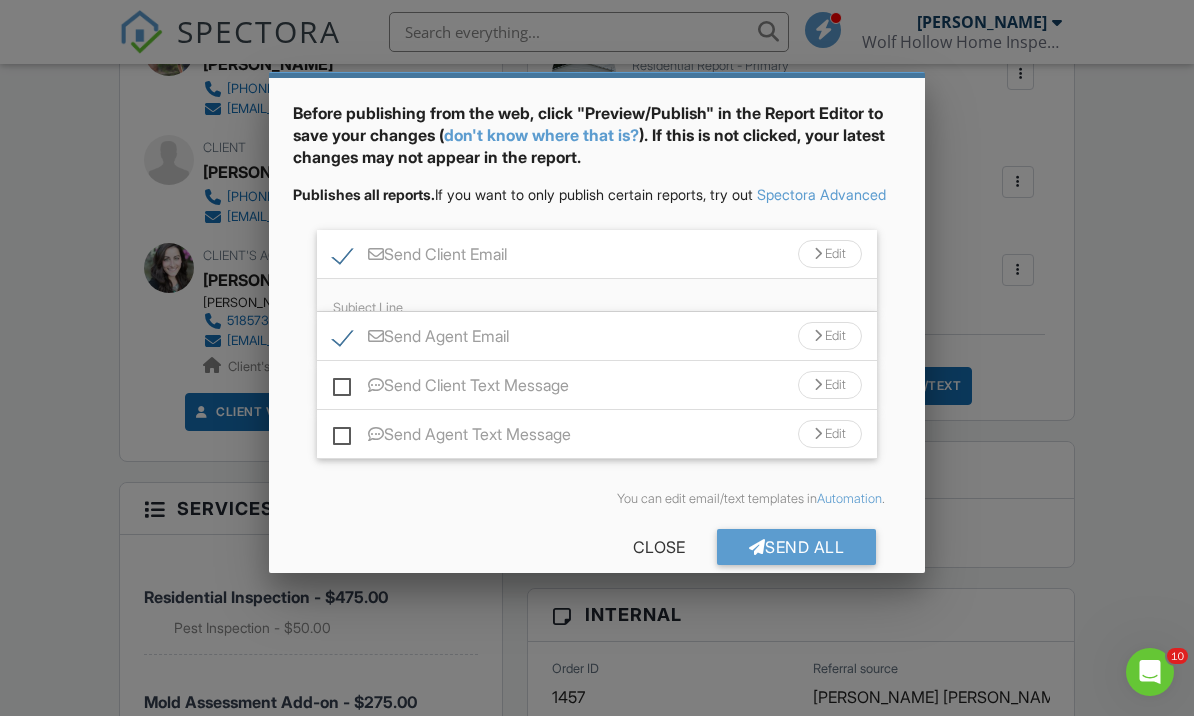 scroll, scrollTop: 38, scrollLeft: 0, axis: vertical 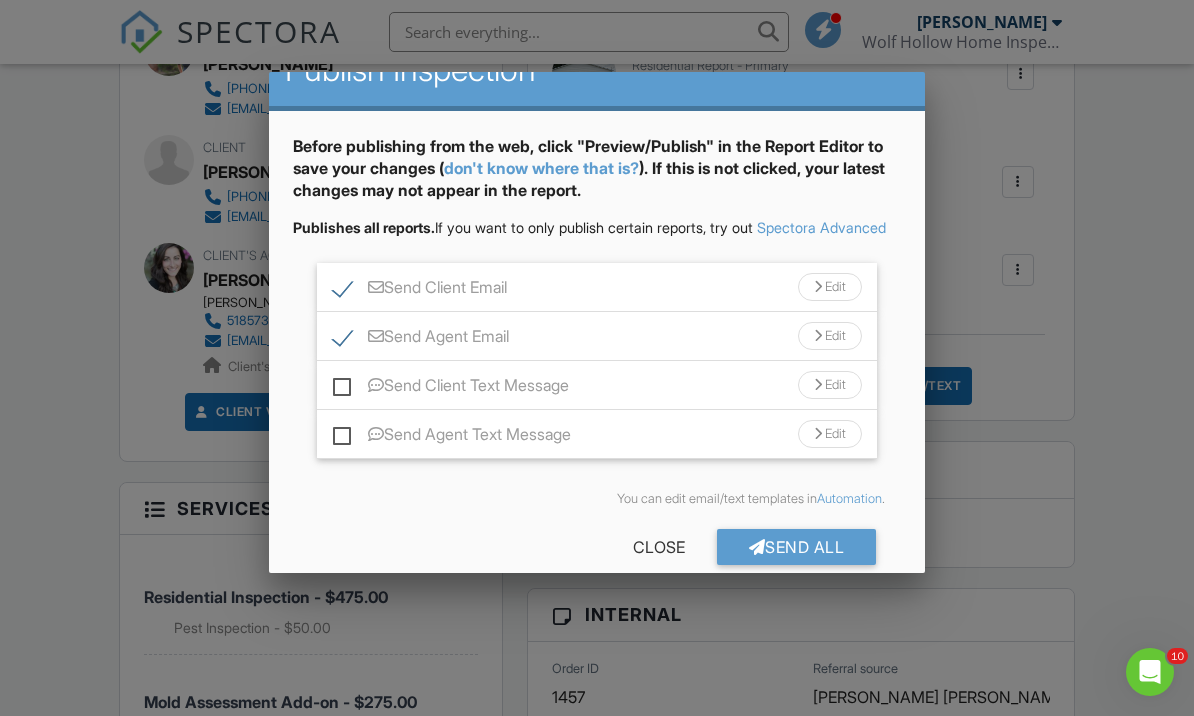 click at bounding box center [818, 336] 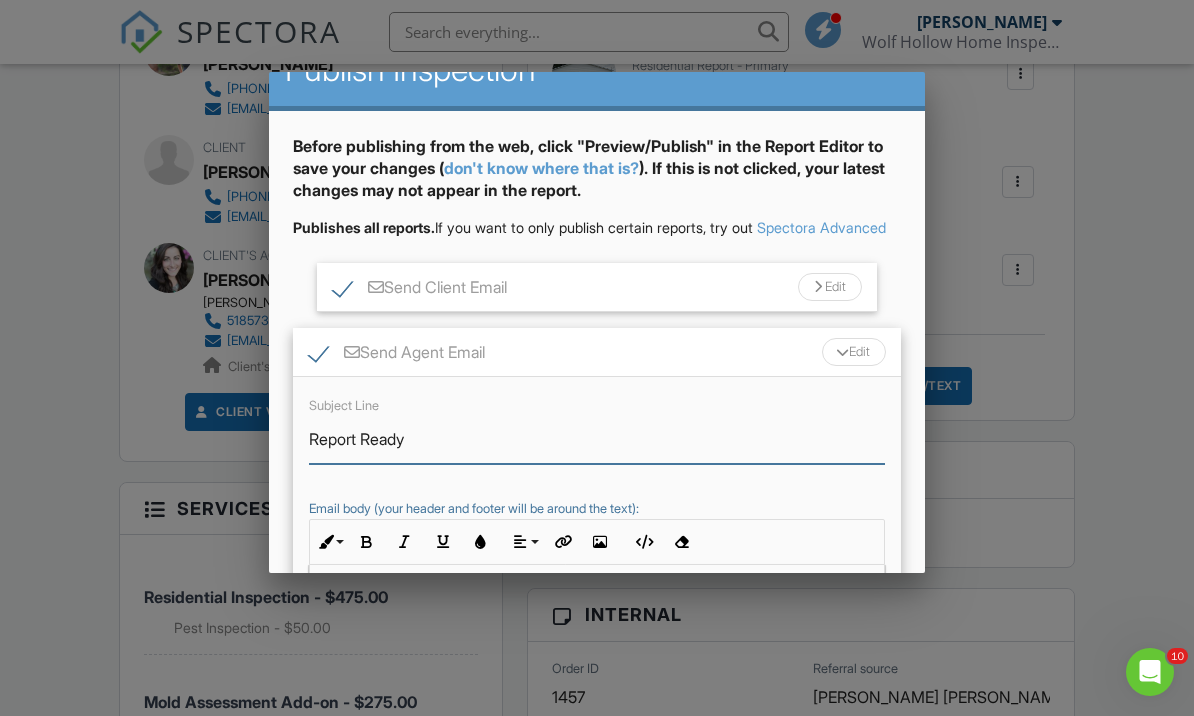 click on "Report Ready" at bounding box center [597, 439] 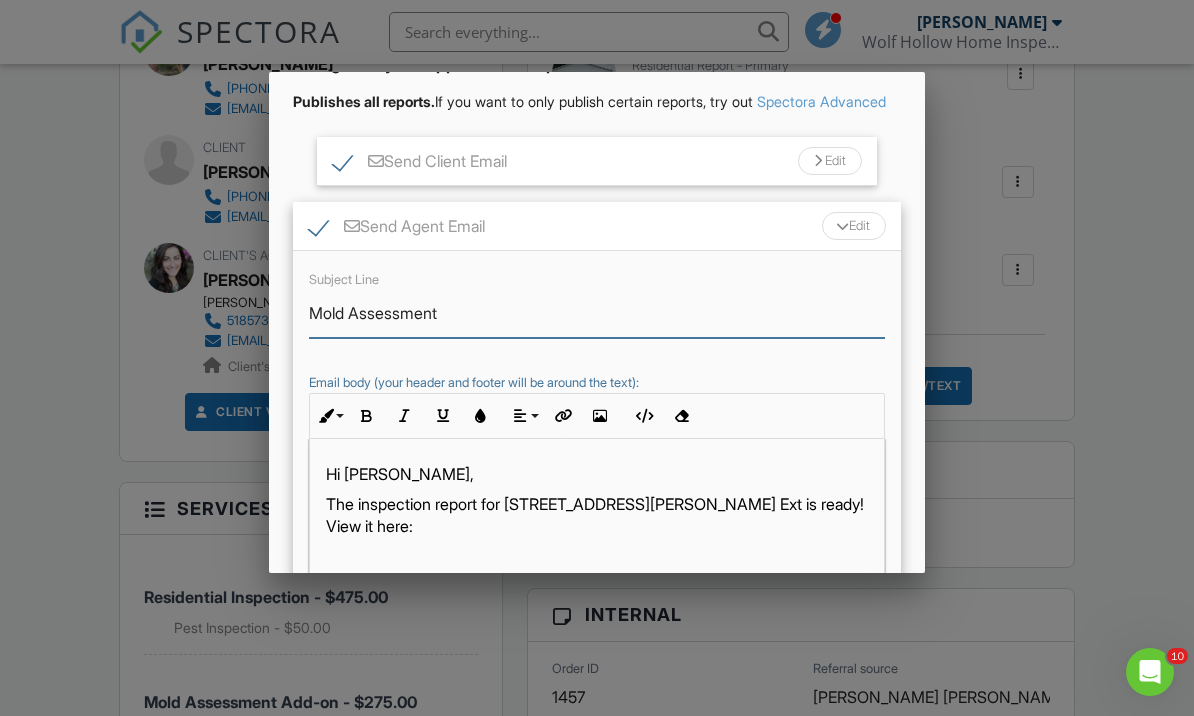 scroll, scrollTop: 167, scrollLeft: 0, axis: vertical 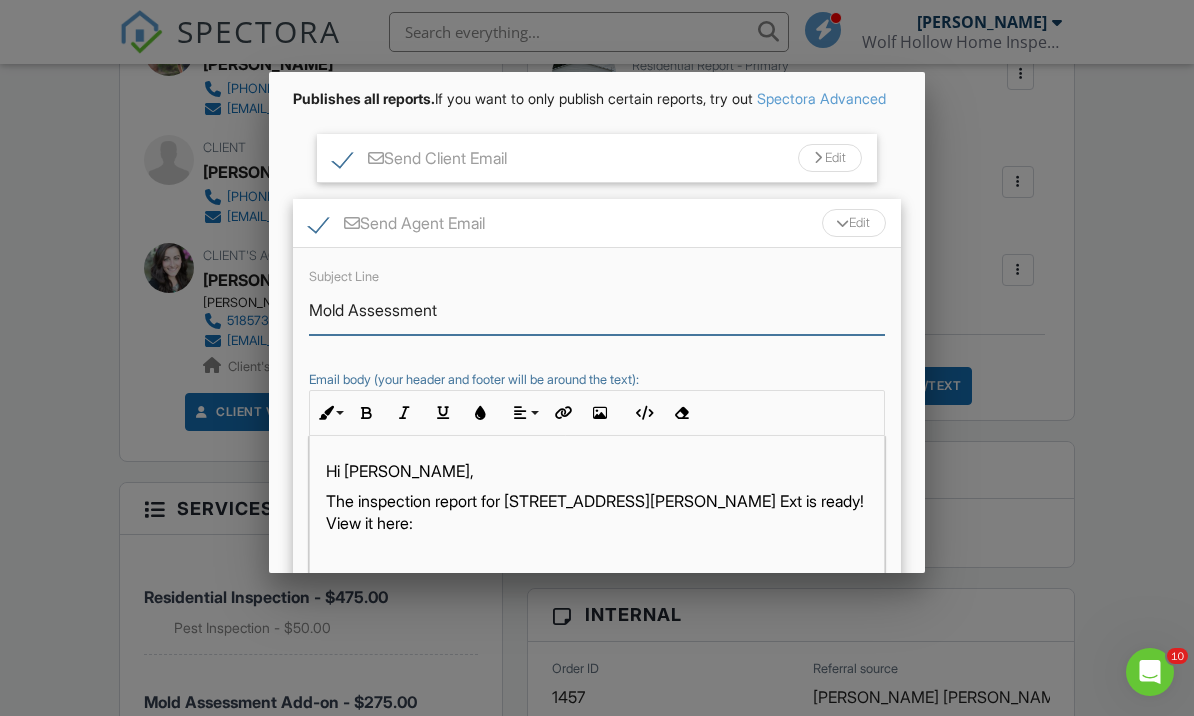 type on "Mold Assessment" 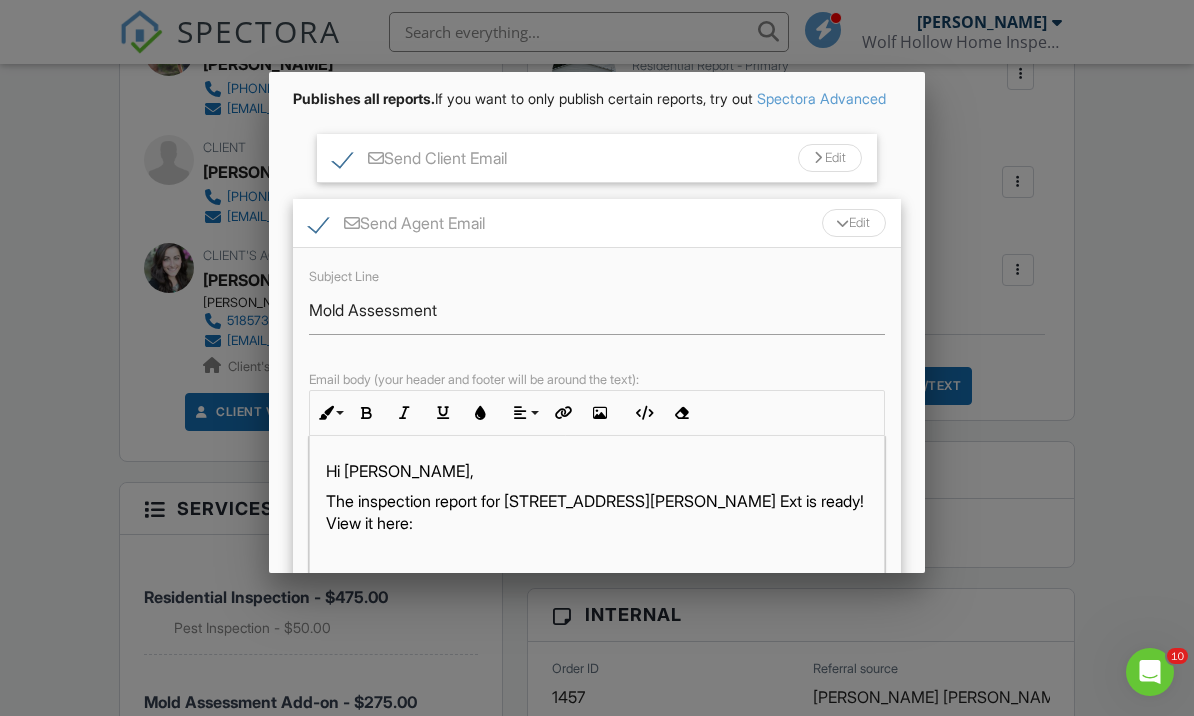 click on "The inspection report for 6 Hidley Rd Ext is ready! View it here:" at bounding box center (597, 512) 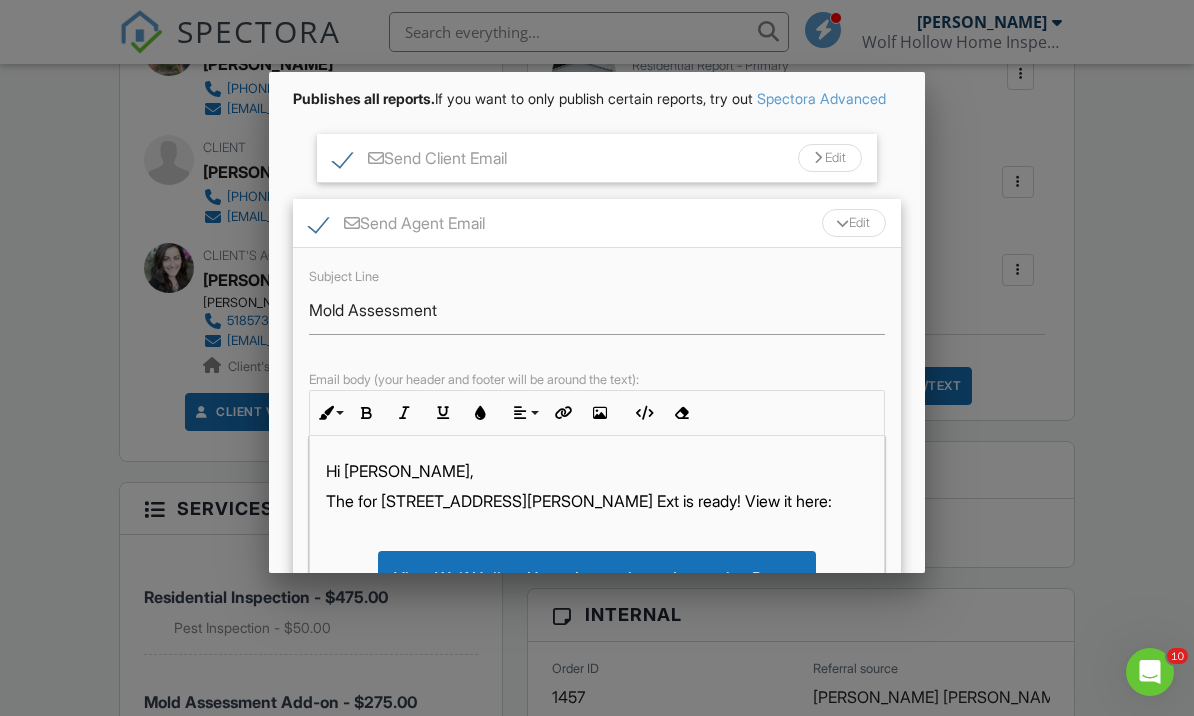 type 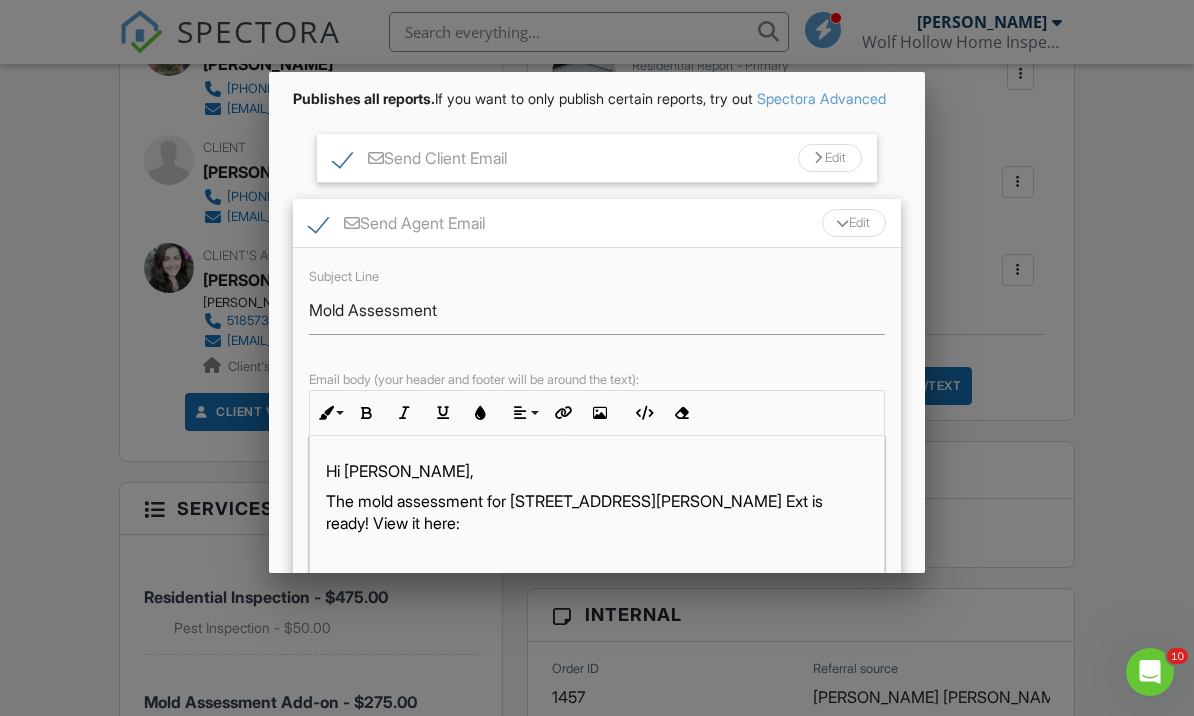 scroll, scrollTop: 262, scrollLeft: 0, axis: vertical 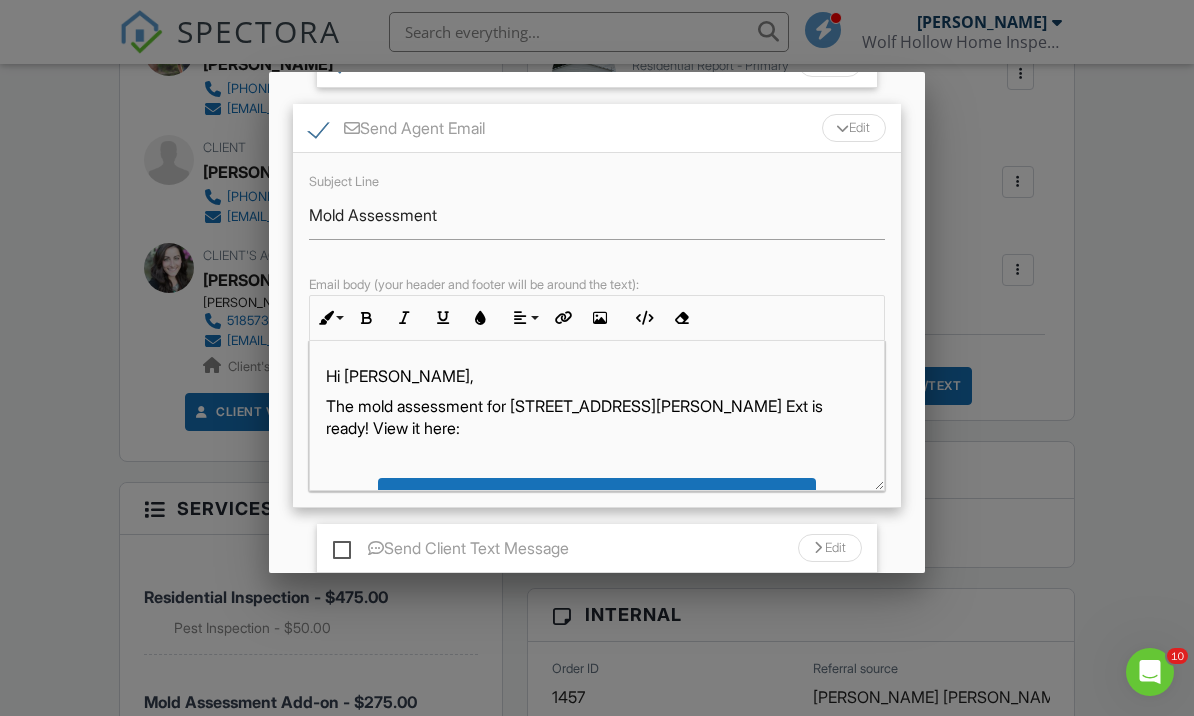 click on "Edit" at bounding box center (854, 128) 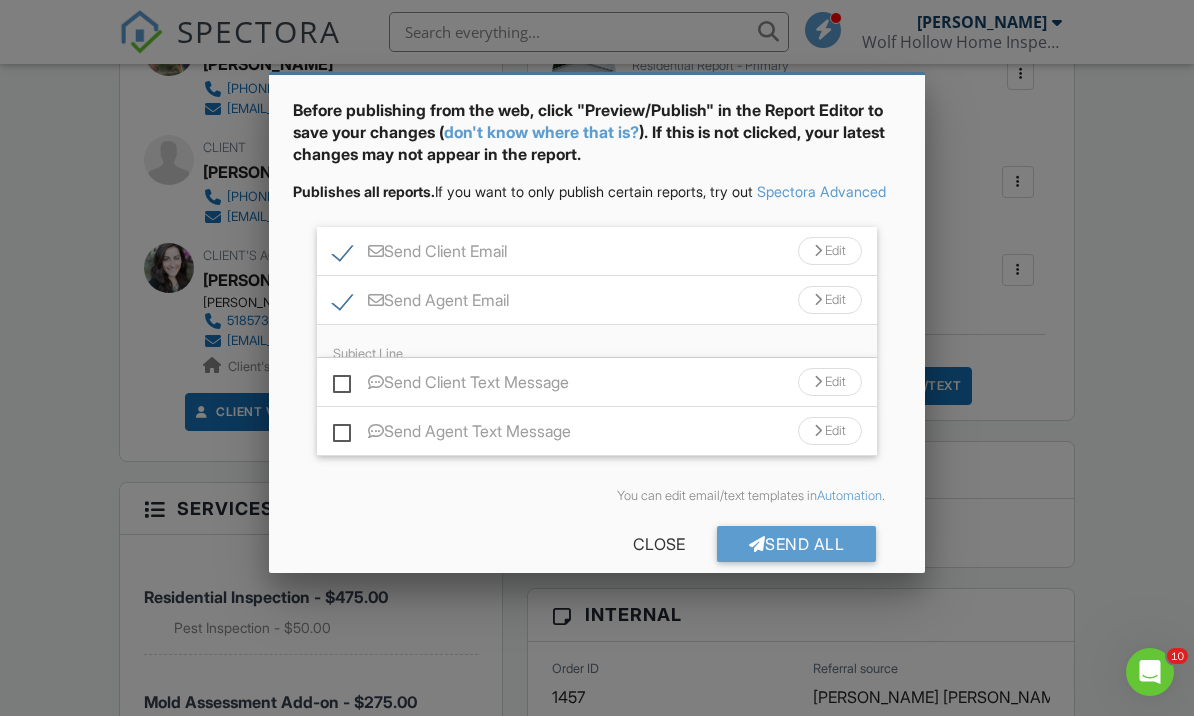 scroll, scrollTop: 38, scrollLeft: 0, axis: vertical 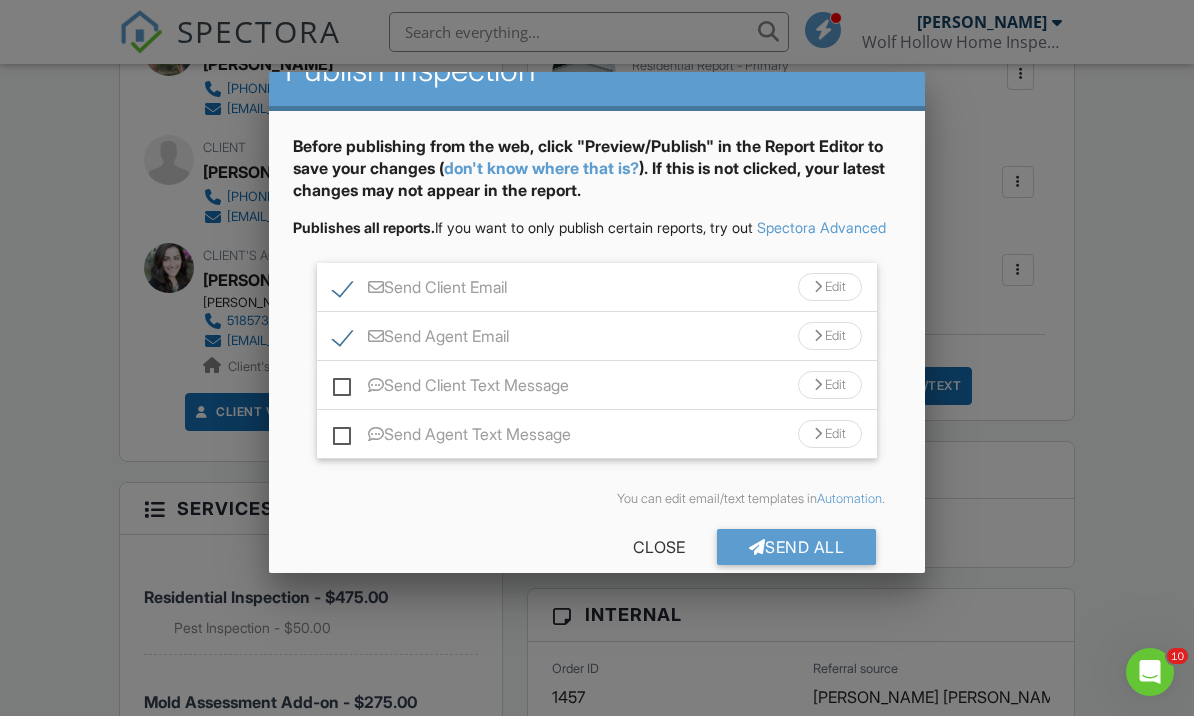 click on "Send All
Close" at bounding box center [597, 551] 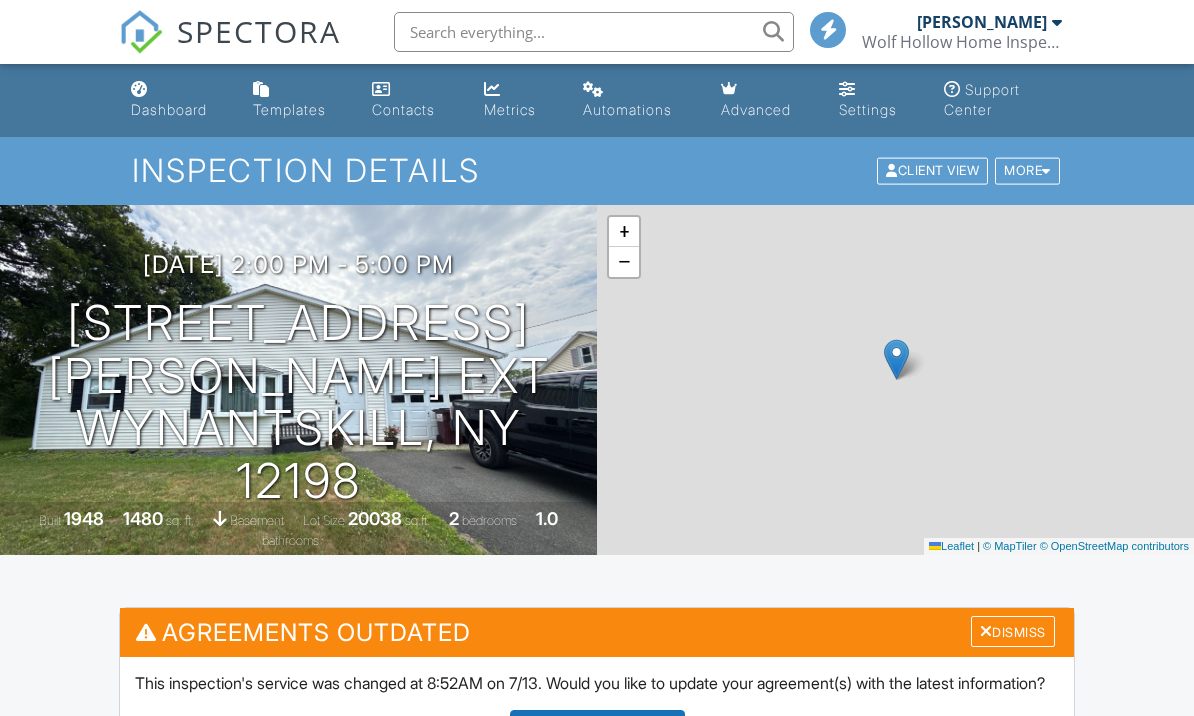 scroll, scrollTop: 0, scrollLeft: 0, axis: both 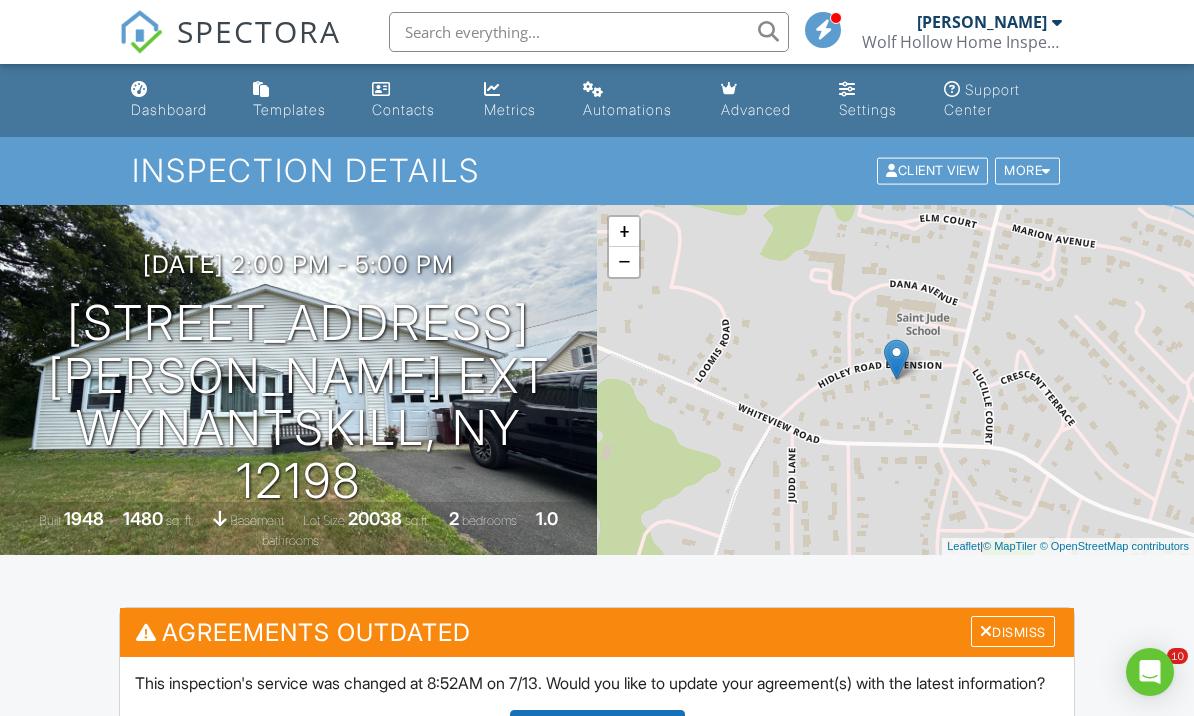 click on "Metrics" at bounding box center (510, 109) 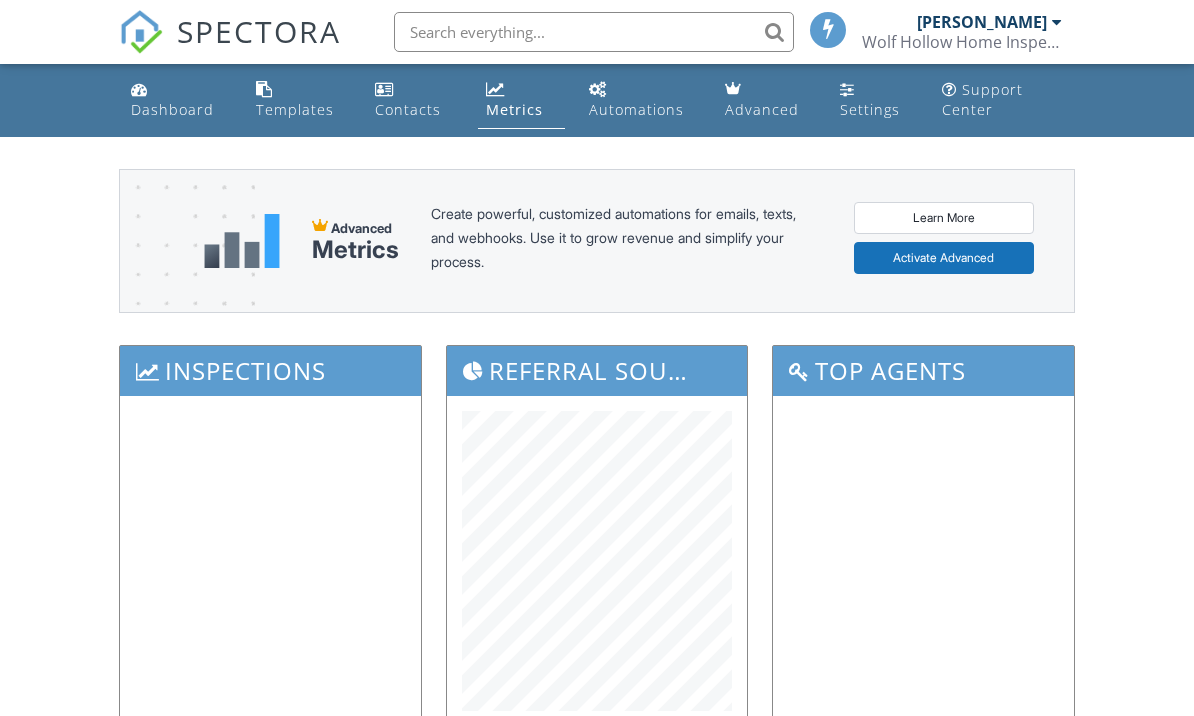scroll, scrollTop: 0, scrollLeft: 0, axis: both 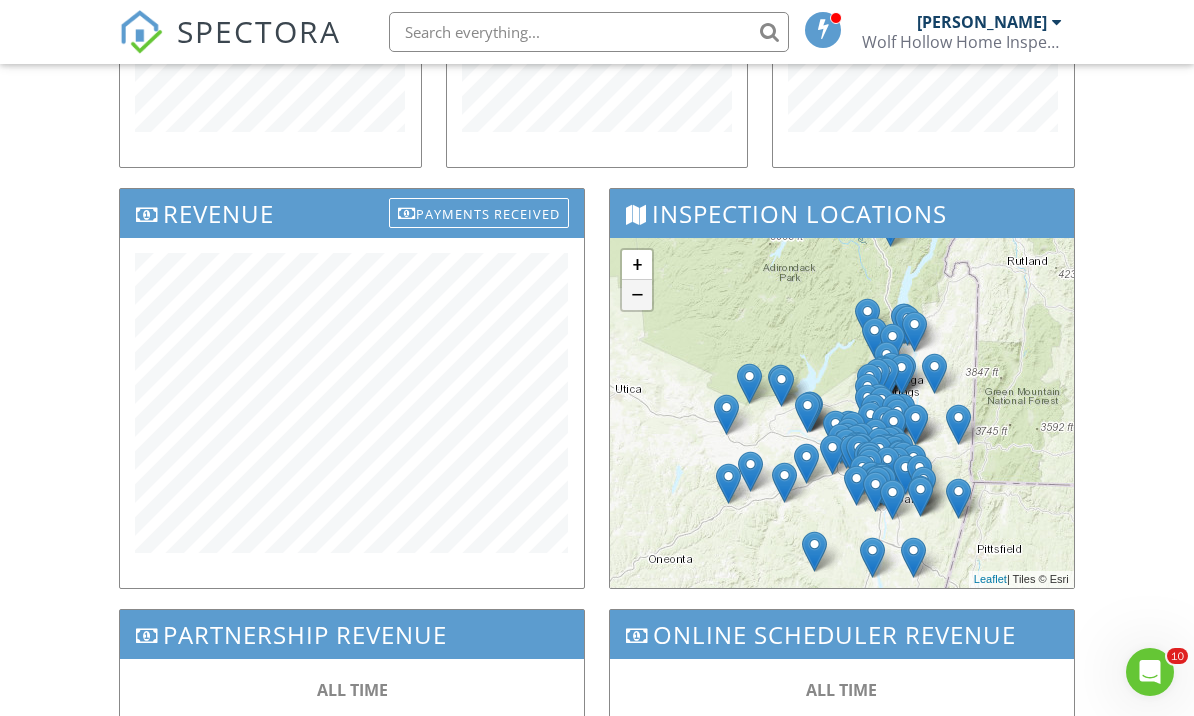 click on "−" at bounding box center [637, 295] 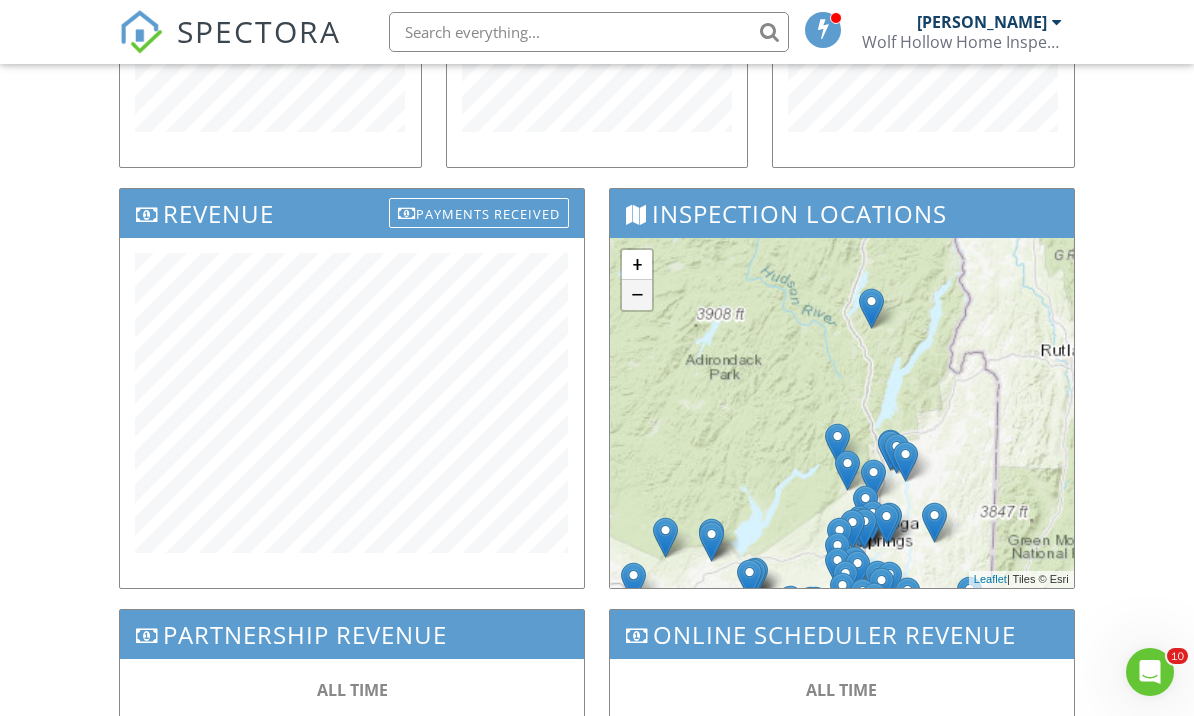 click at bounding box center [837, 443] 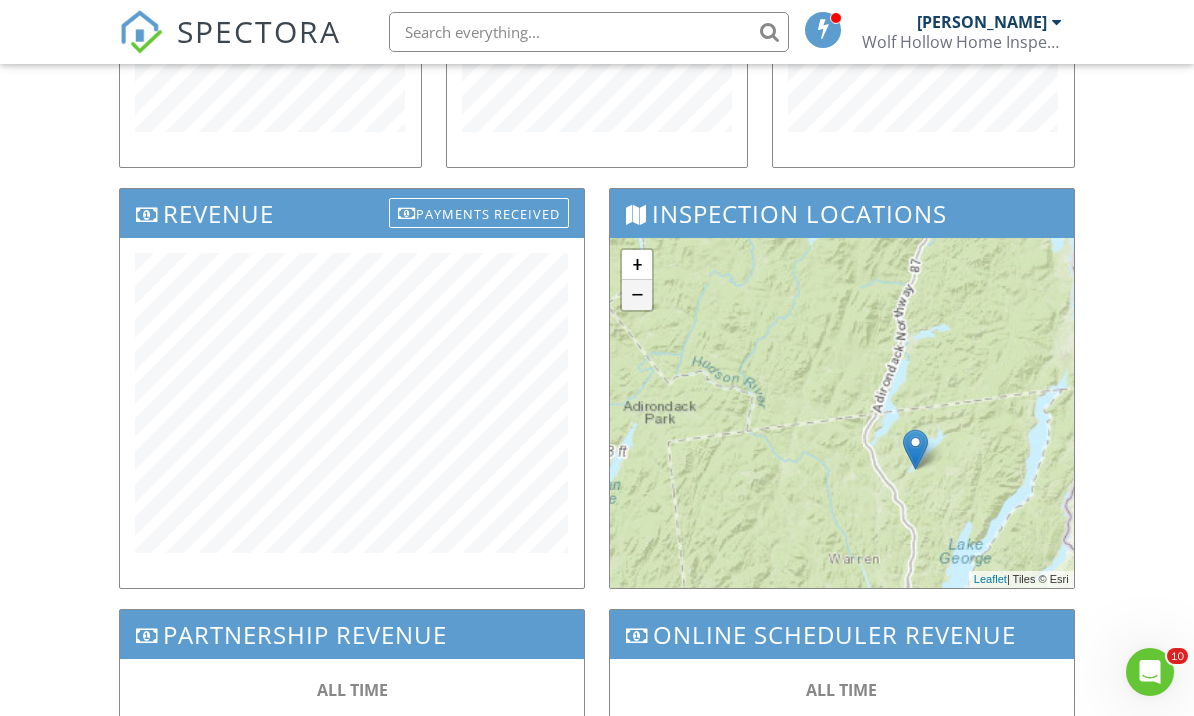 click on "[STREET_ADDRESS] Inspection Details × + − Leaflet  | Tiles © Esri" at bounding box center [842, 413] 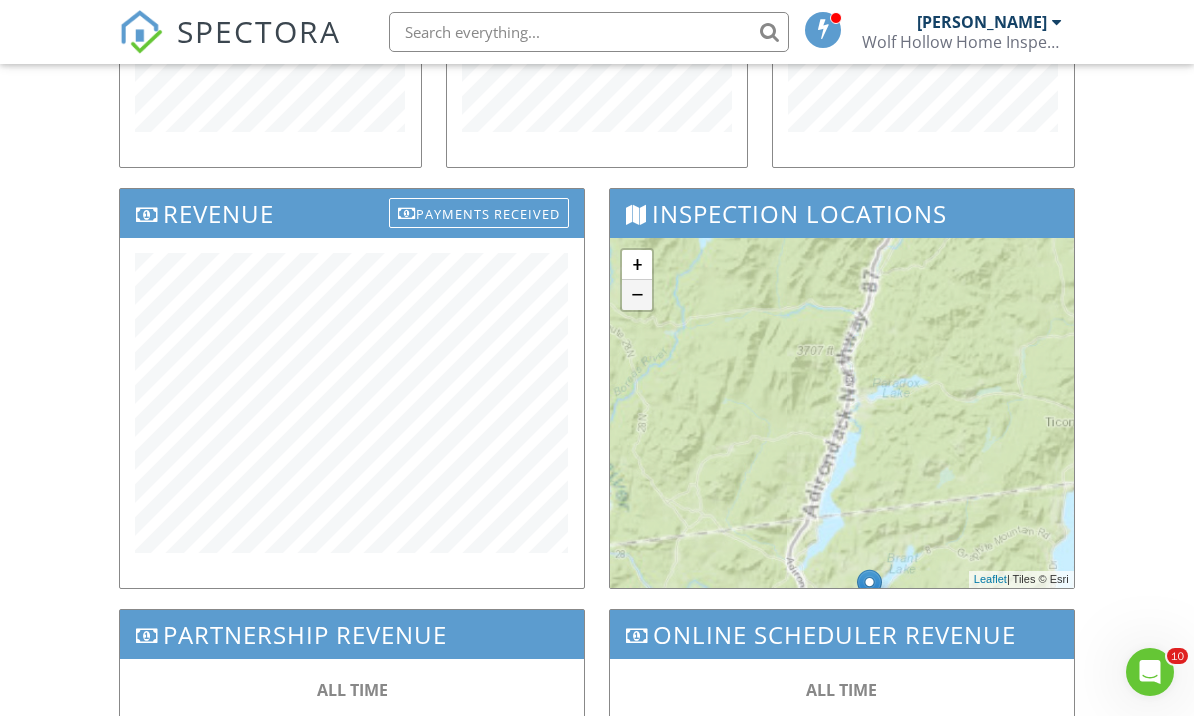 click on "+ − Leaflet  | Tiles © [PERSON_NAME]" at bounding box center (842, 413) 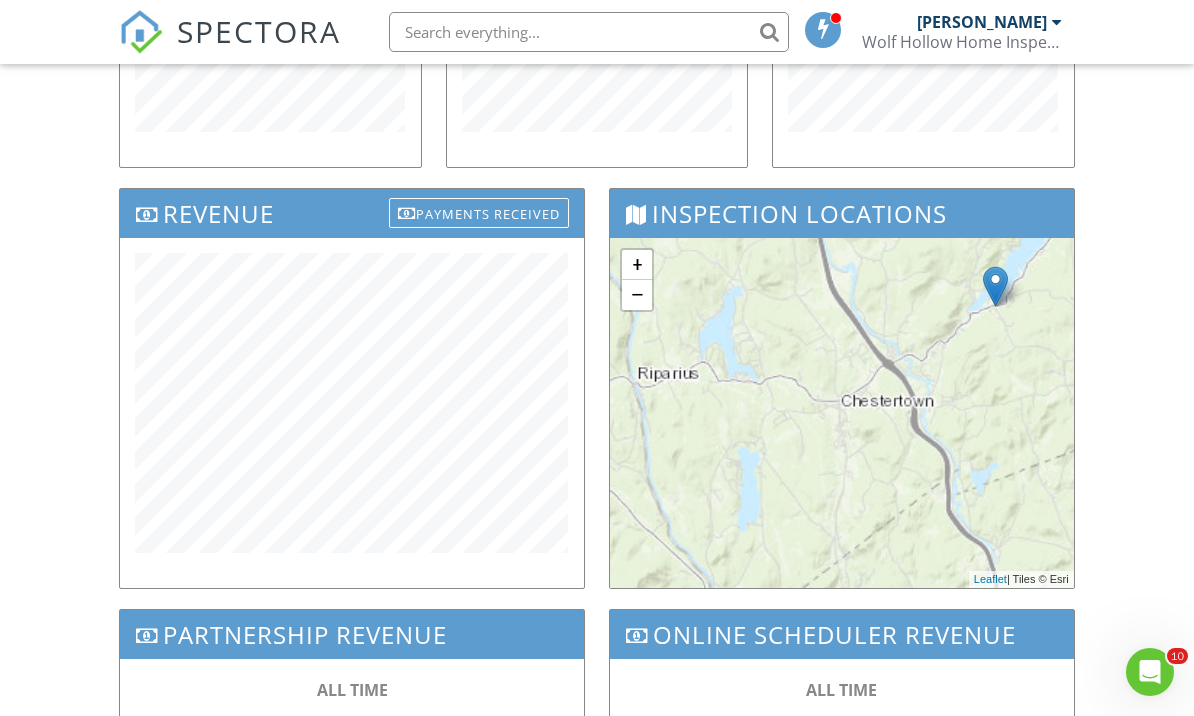click on "+ − Leaflet  | Tiles © [PERSON_NAME]" at bounding box center (842, 413) 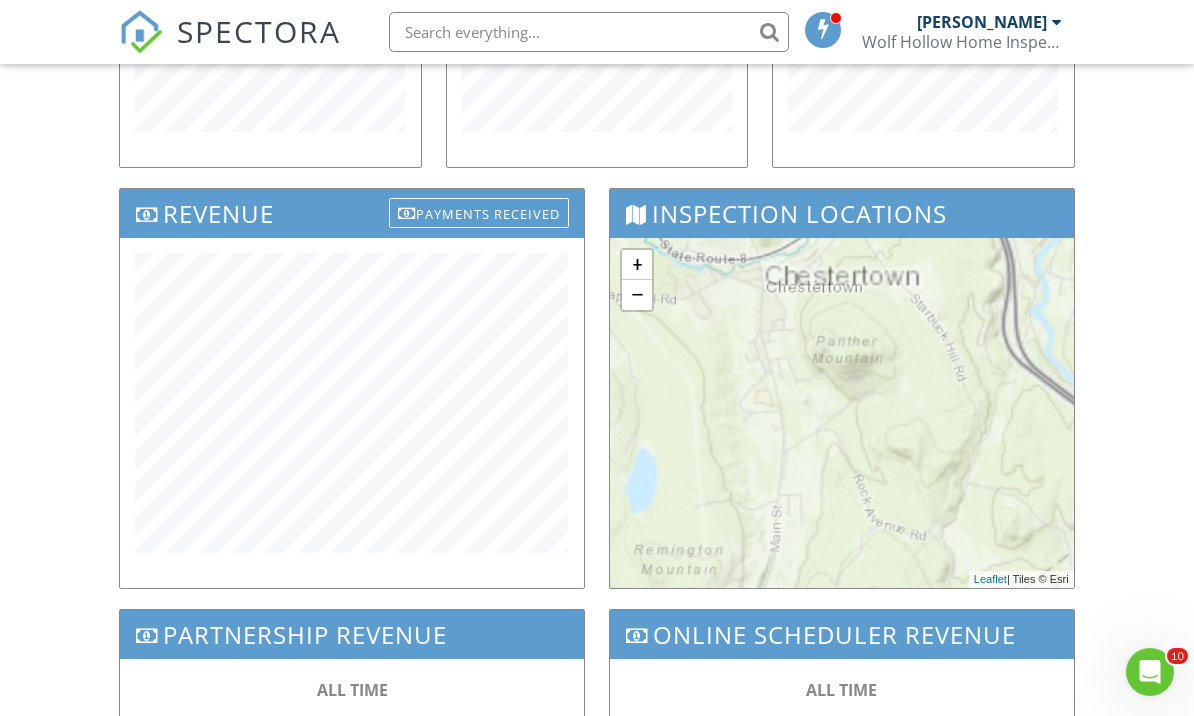 click on "+ − Leaflet  | Tiles © [PERSON_NAME]" at bounding box center [842, 413] 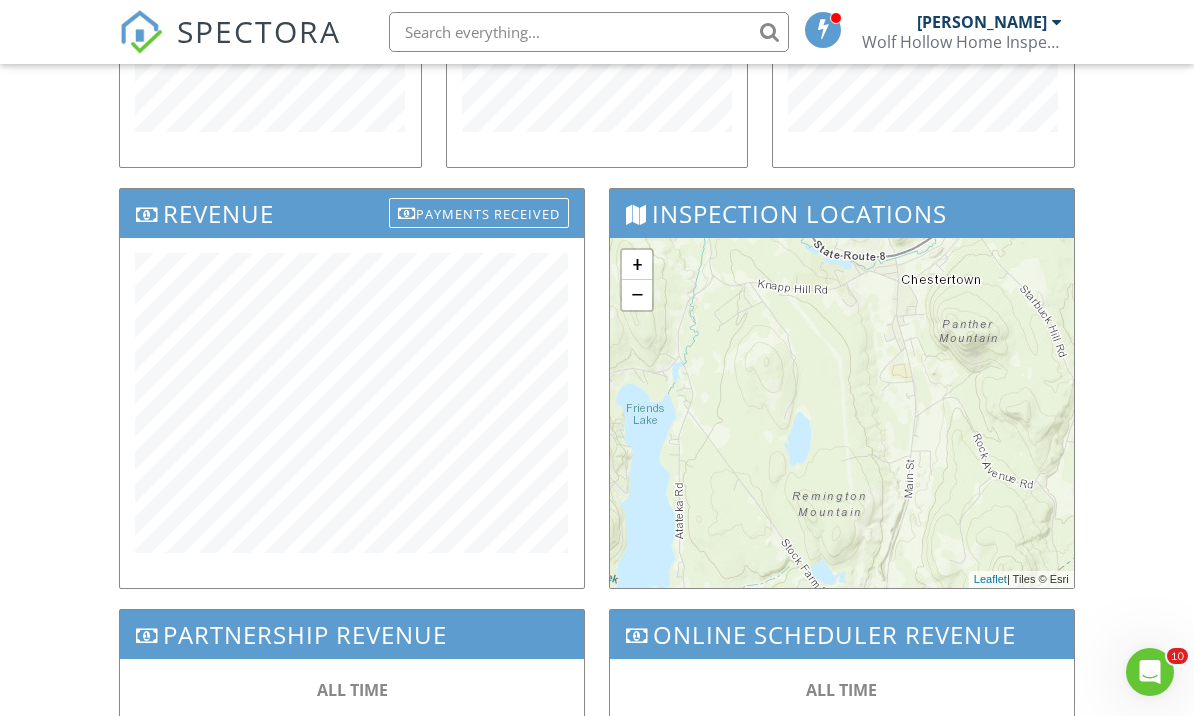 click on "+ − Leaflet  | Tiles © [PERSON_NAME]" at bounding box center [842, 413] 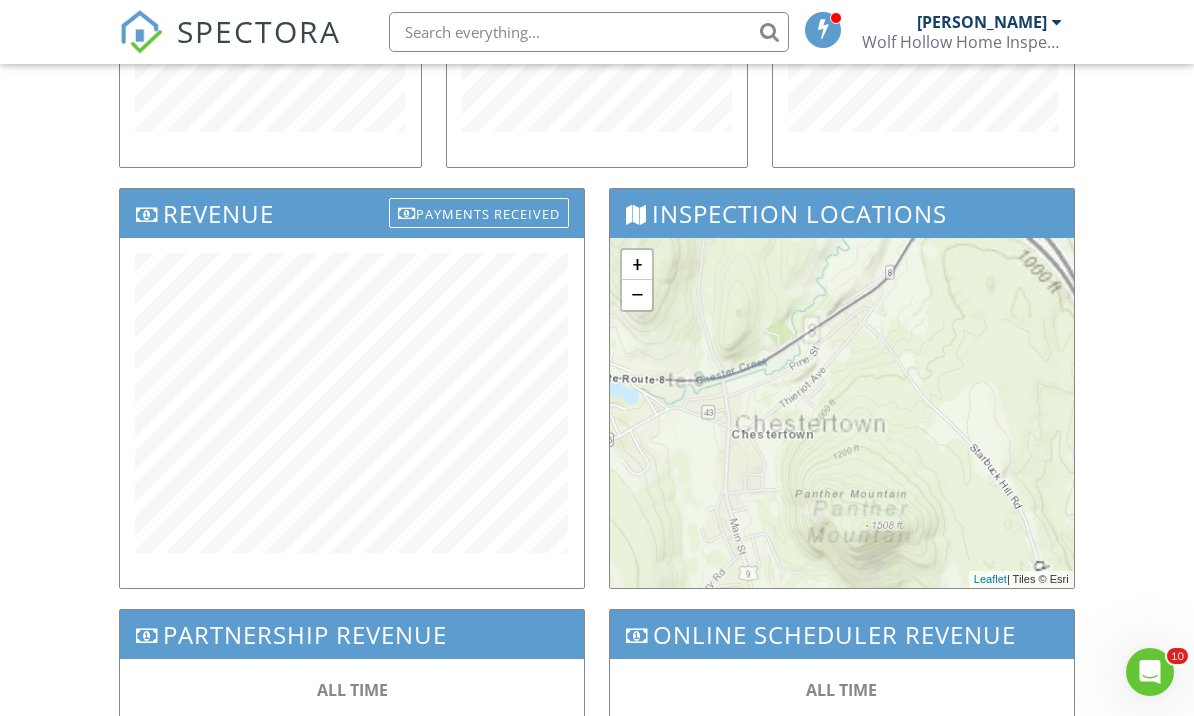 click on "+ − Leaflet  | Tiles © [PERSON_NAME]" at bounding box center (842, 413) 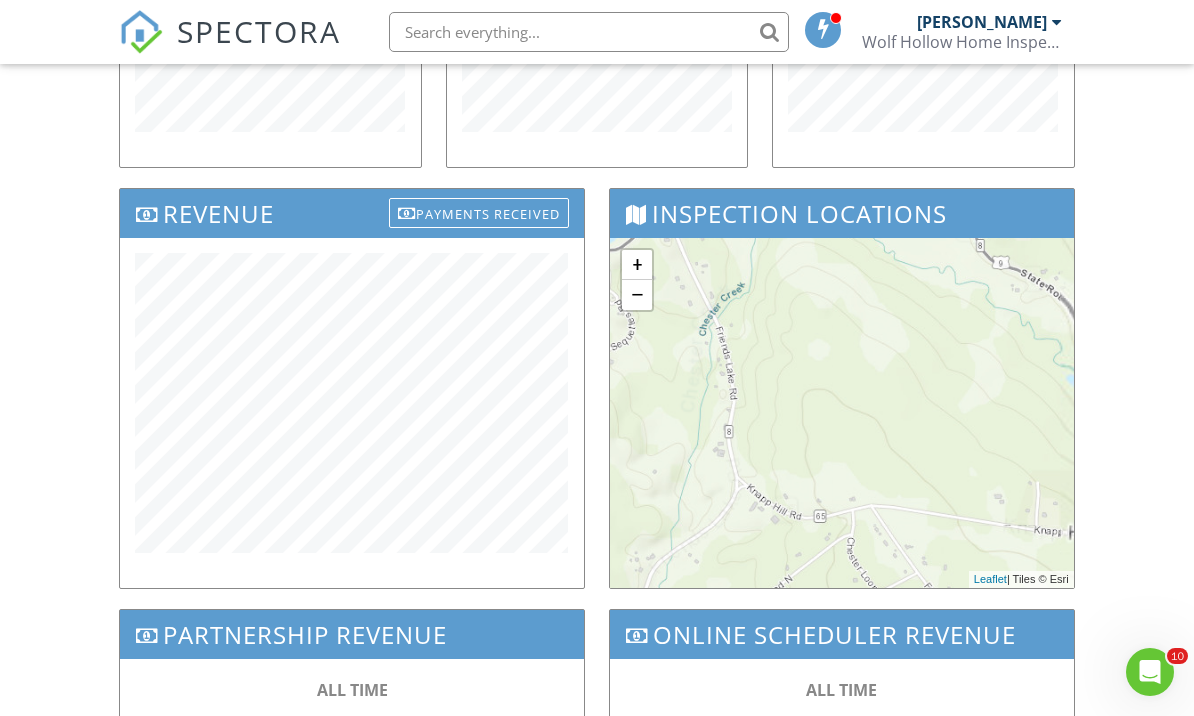 click on "+ − Leaflet  | Tiles © [PERSON_NAME]" at bounding box center [842, 413] 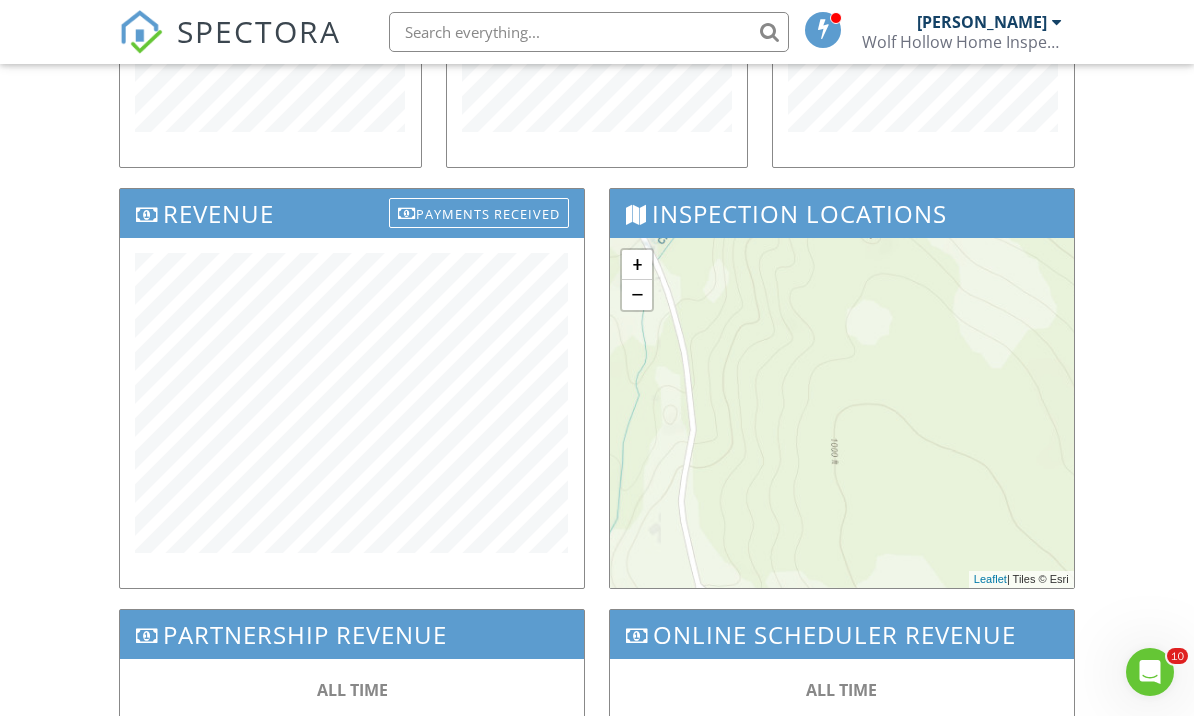 click on "+ − Leaflet  | Tiles © [PERSON_NAME]" at bounding box center (842, 413) 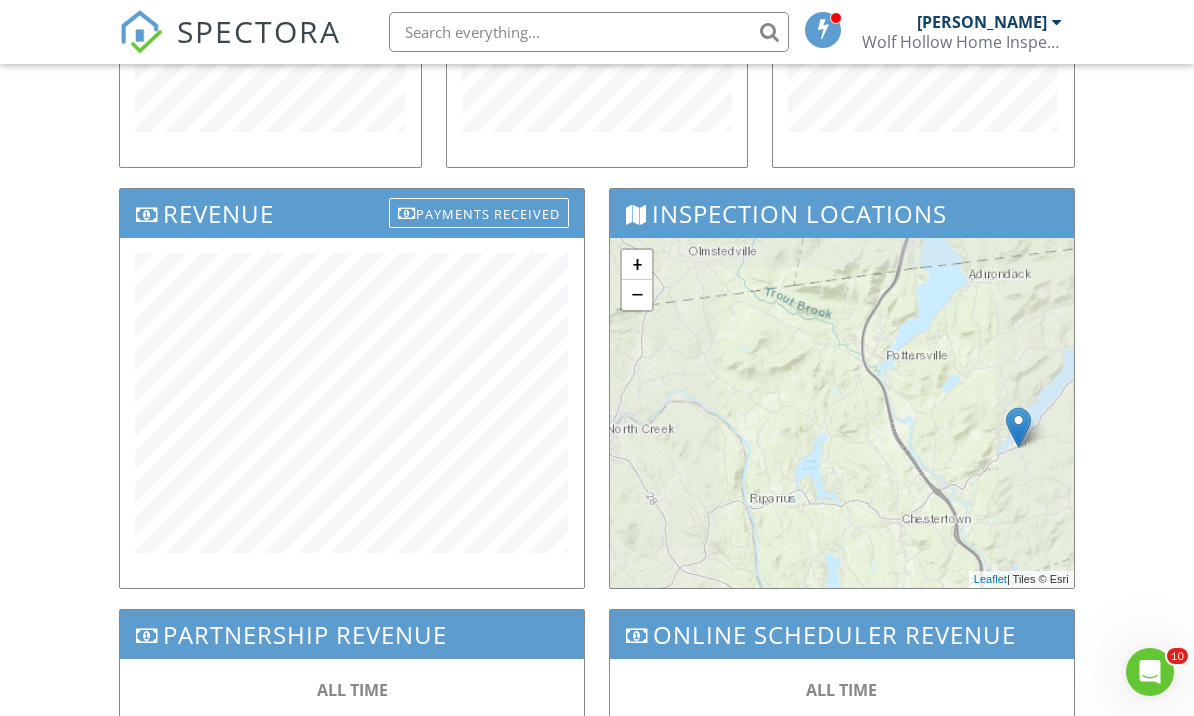 click on "+ − Leaflet  | Tiles © [PERSON_NAME]" at bounding box center [842, 413] 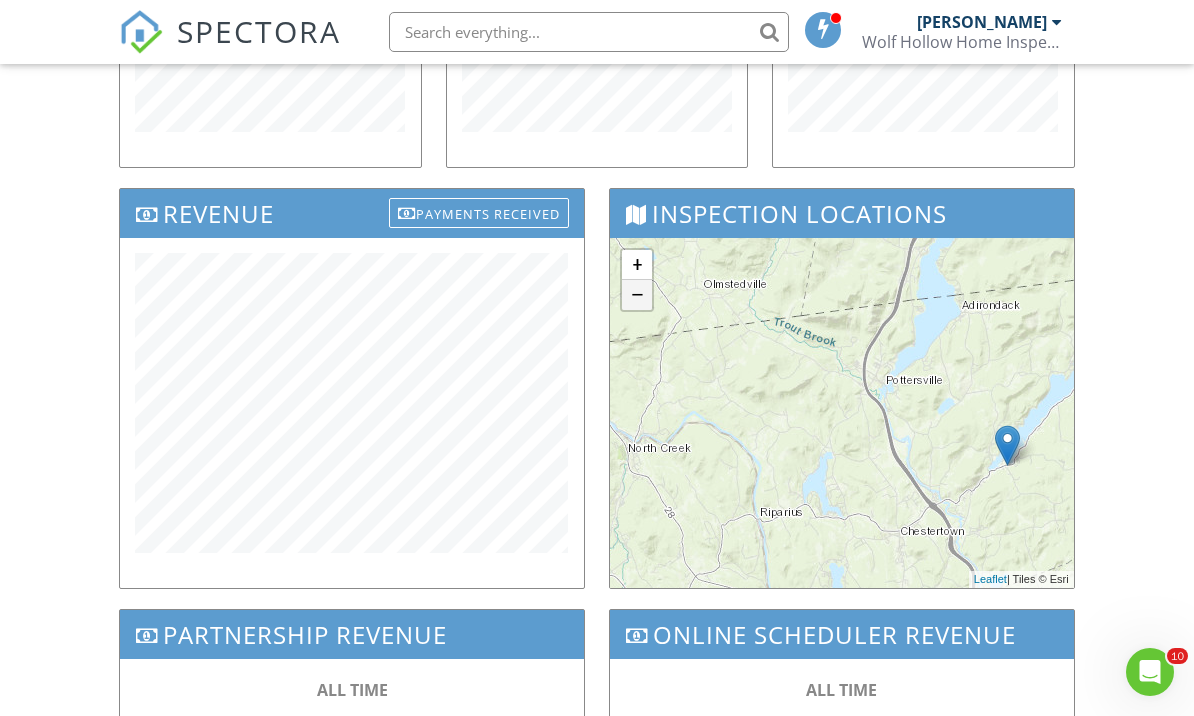 click on "−" at bounding box center (637, 295) 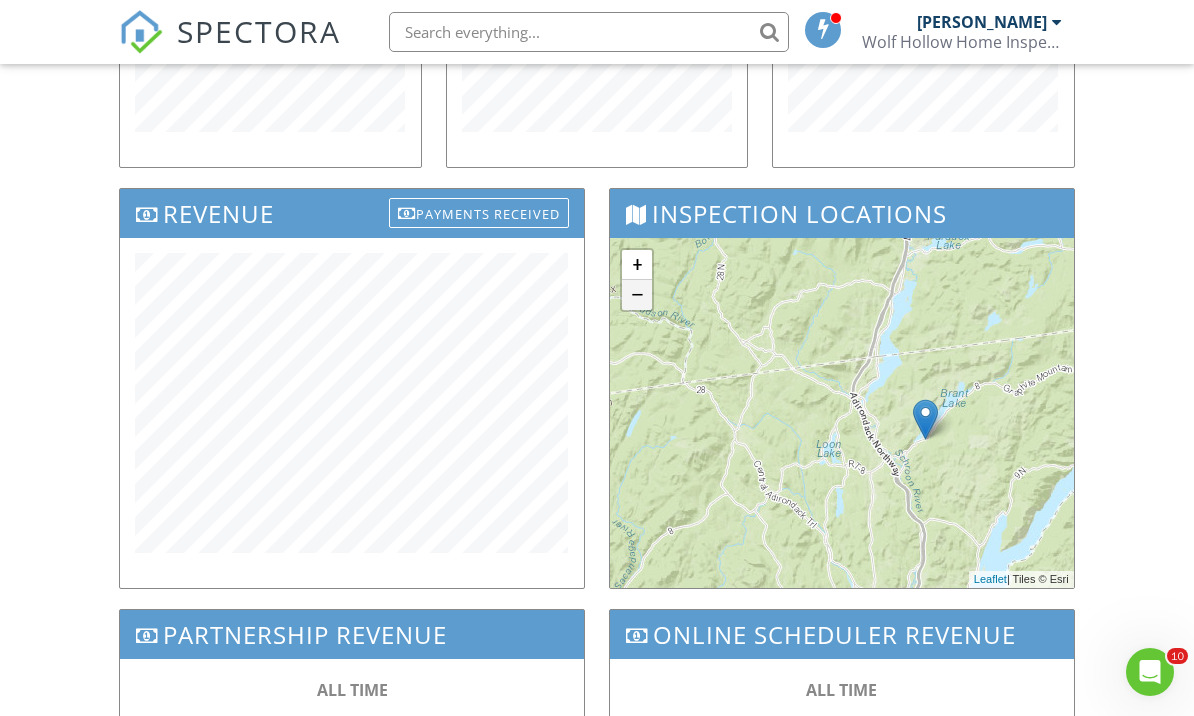click on "−" at bounding box center [637, 295] 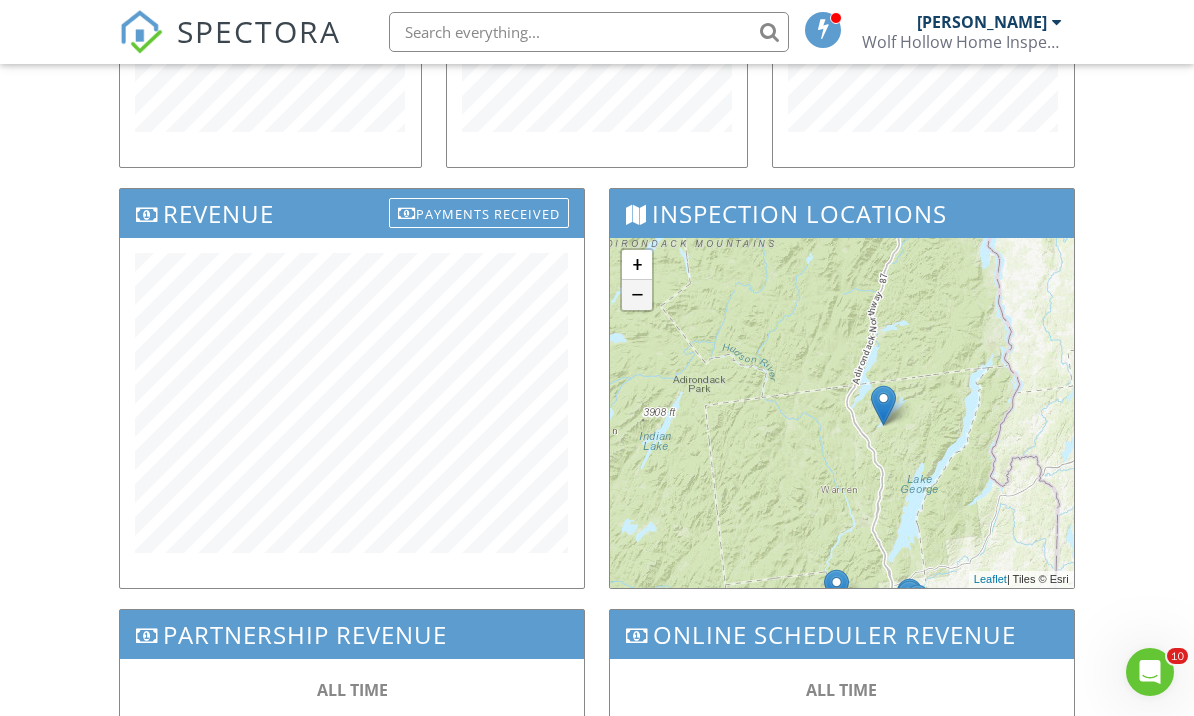 click on "−" at bounding box center [637, 295] 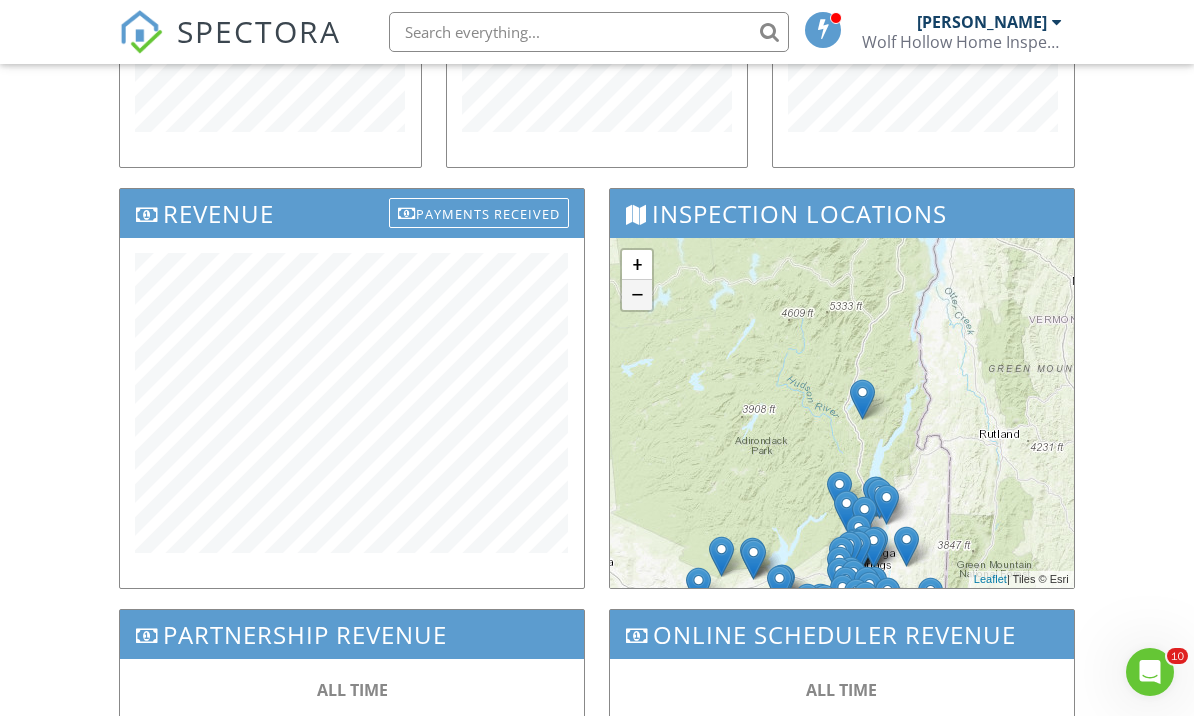 click on "−" at bounding box center [637, 295] 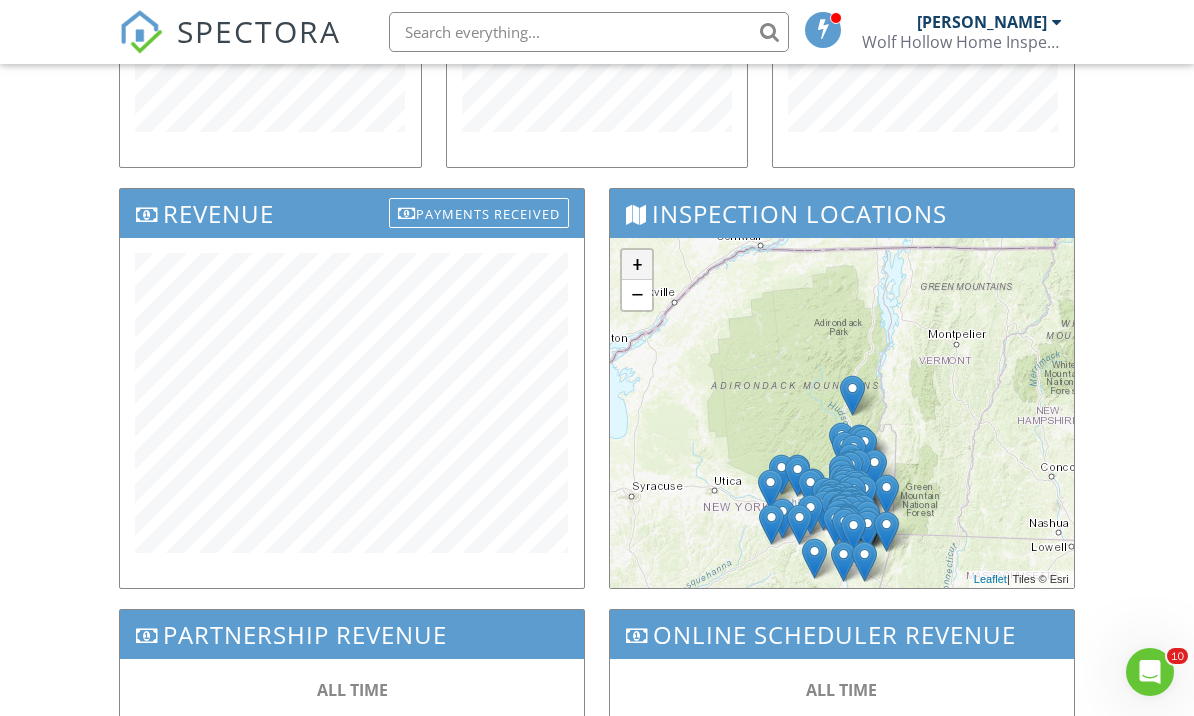 click on "+" at bounding box center (637, 265) 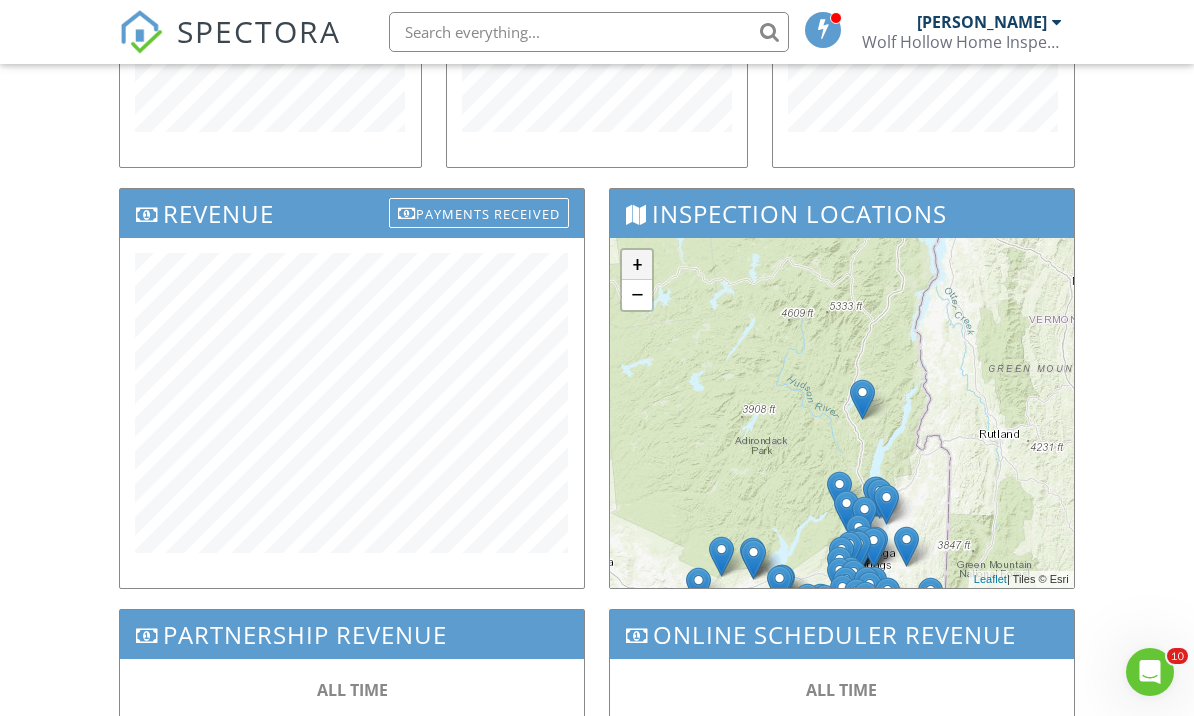 click on "+" at bounding box center (637, 265) 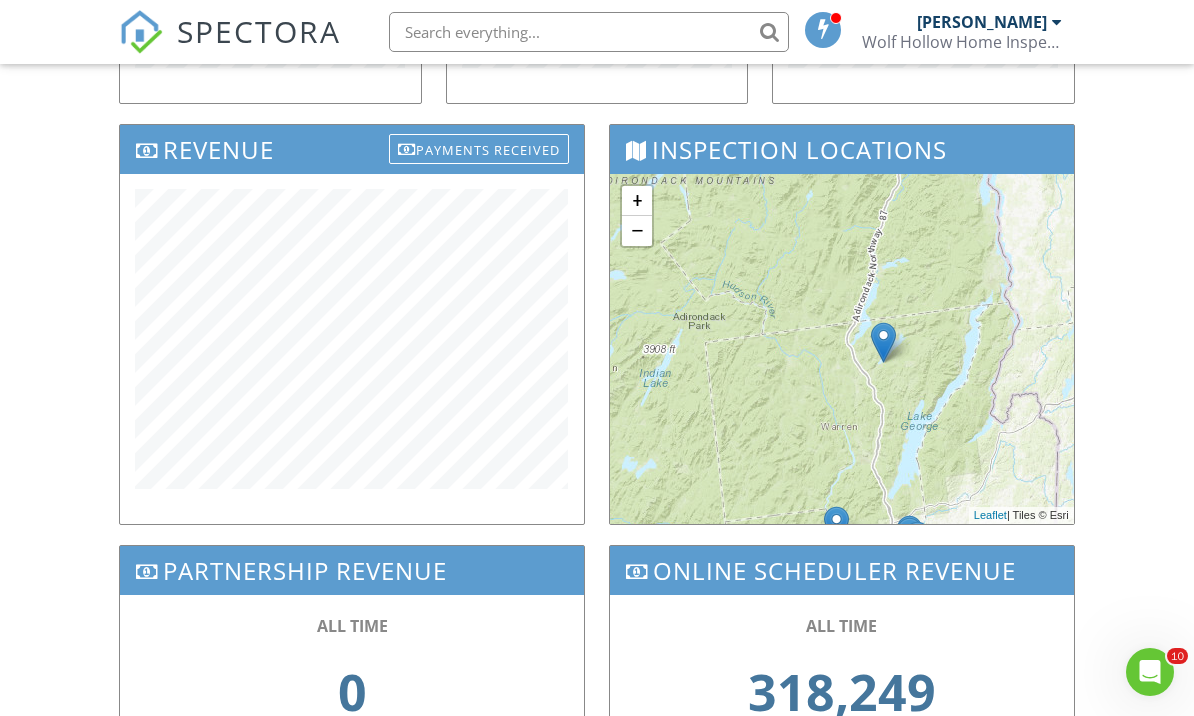 scroll, scrollTop: 648, scrollLeft: 0, axis: vertical 